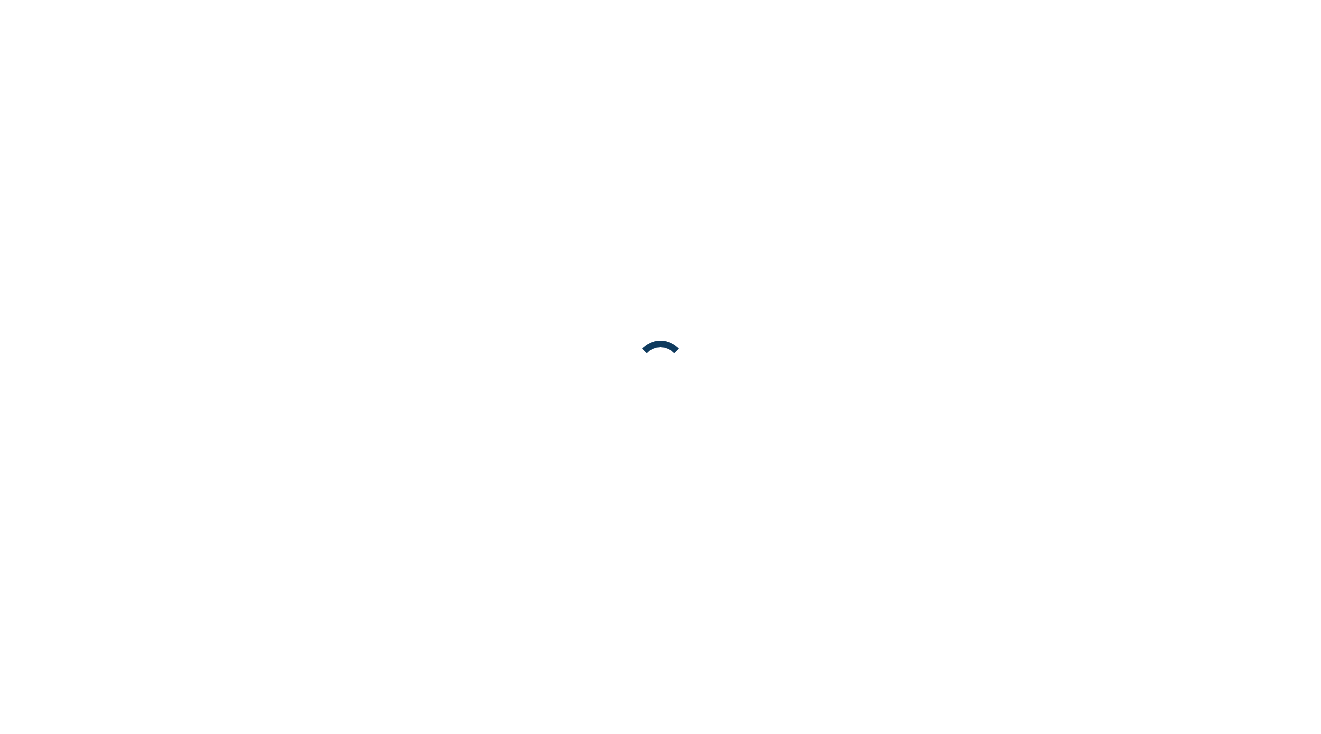 scroll, scrollTop: 0, scrollLeft: 0, axis: both 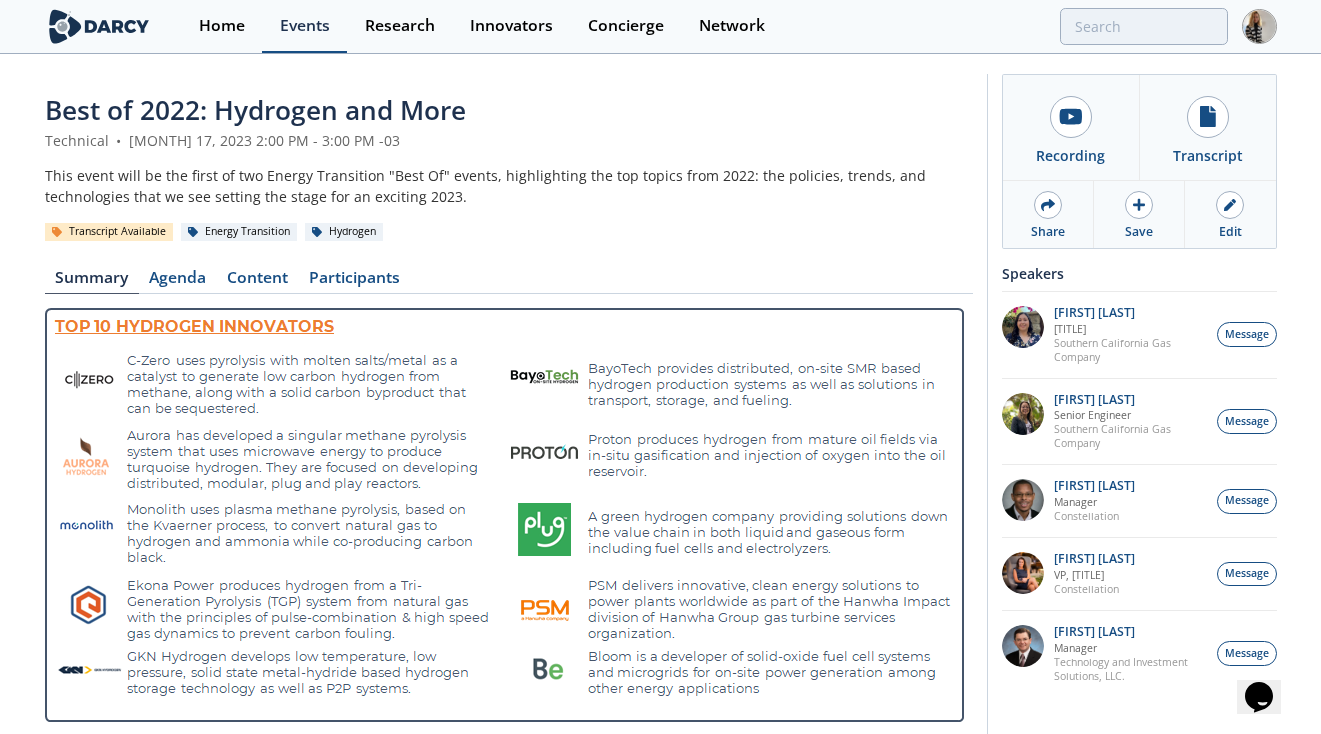 click on "Events" at bounding box center [305, 26] 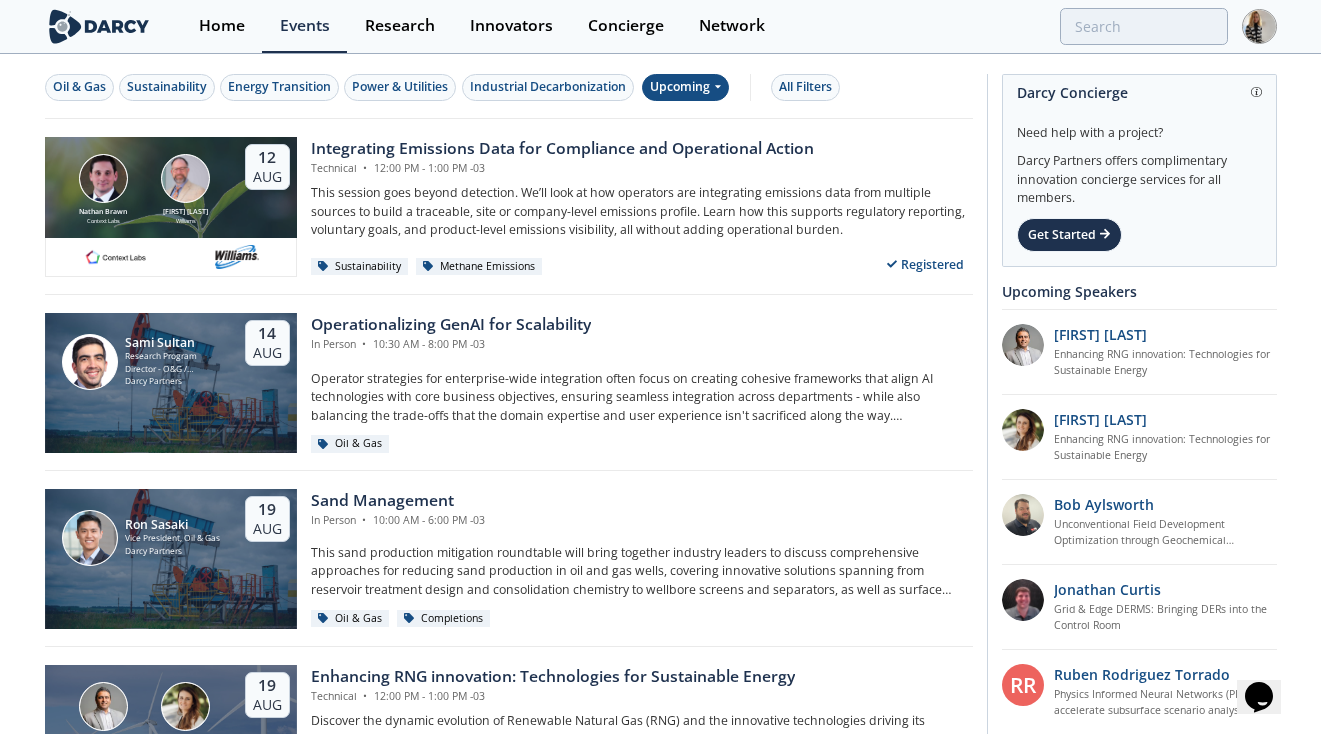 click on "Upcoming" at bounding box center [685, 87] 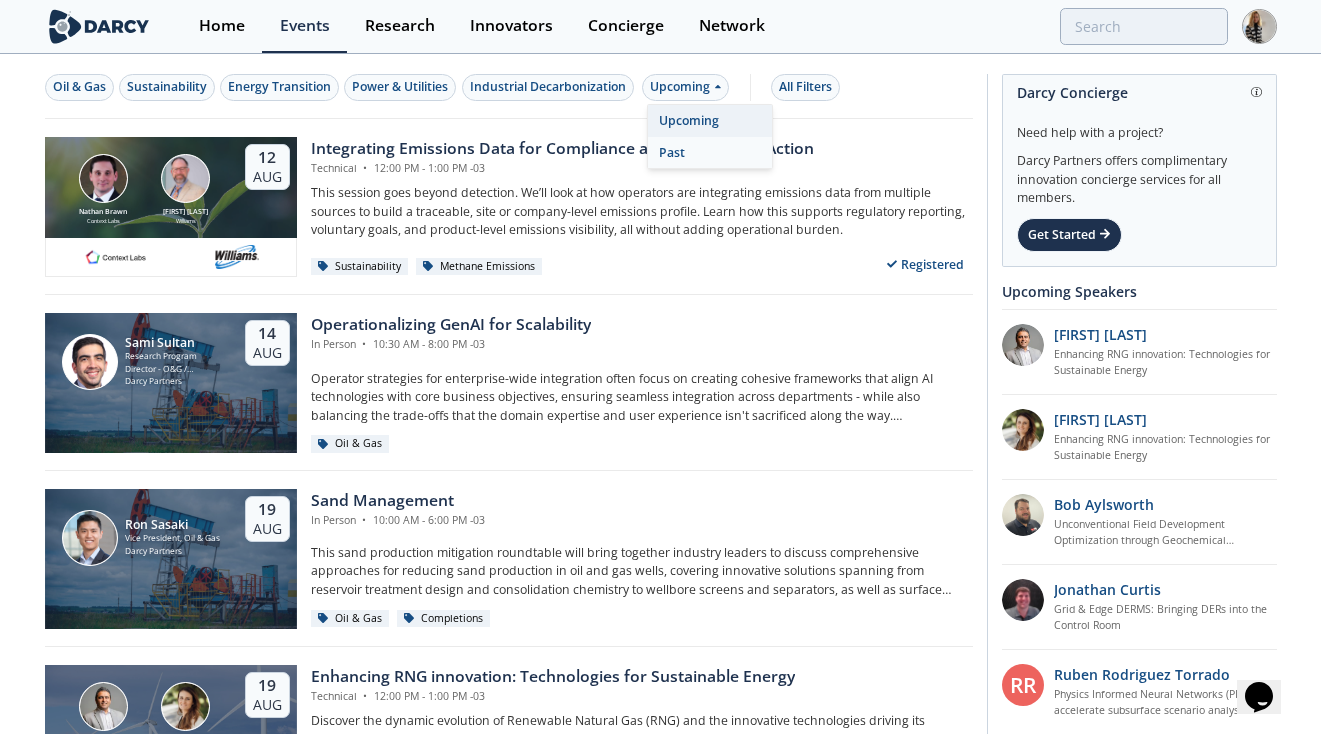 click on "Past" at bounding box center [710, 153] 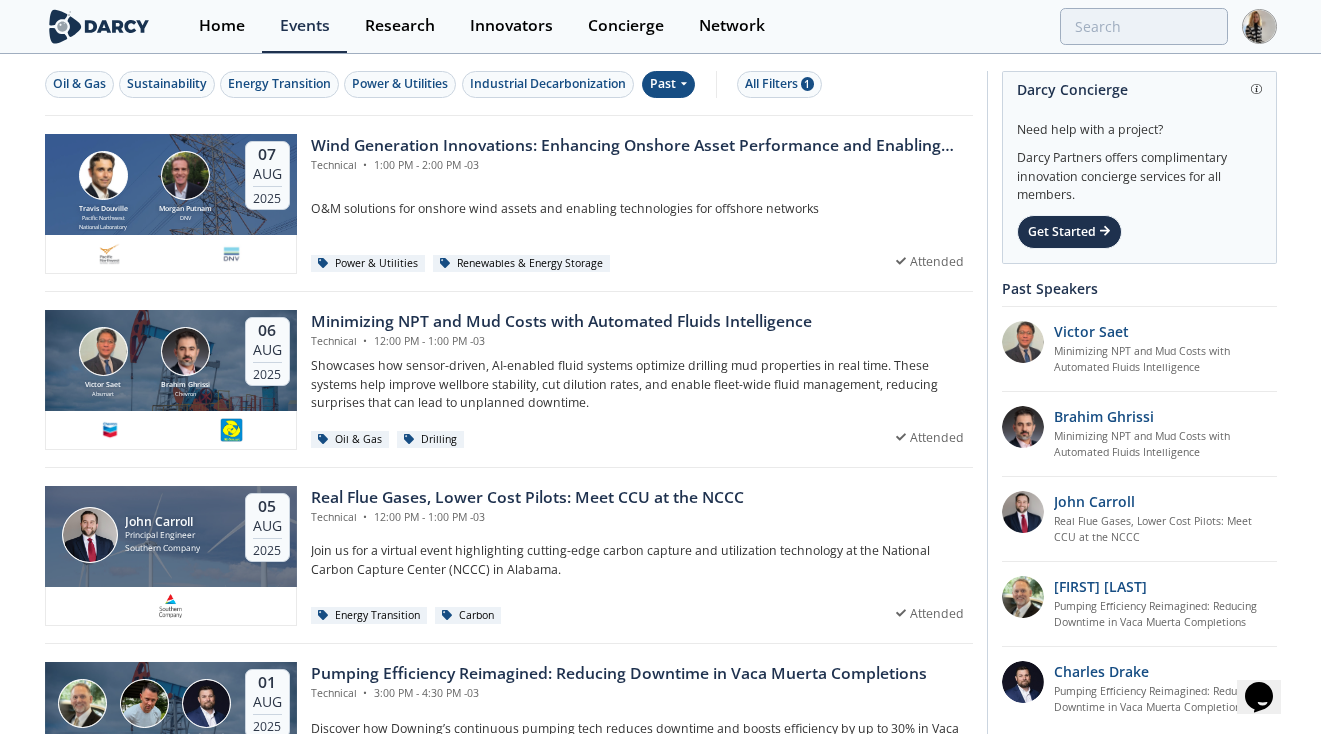 scroll, scrollTop: 0, scrollLeft: 0, axis: both 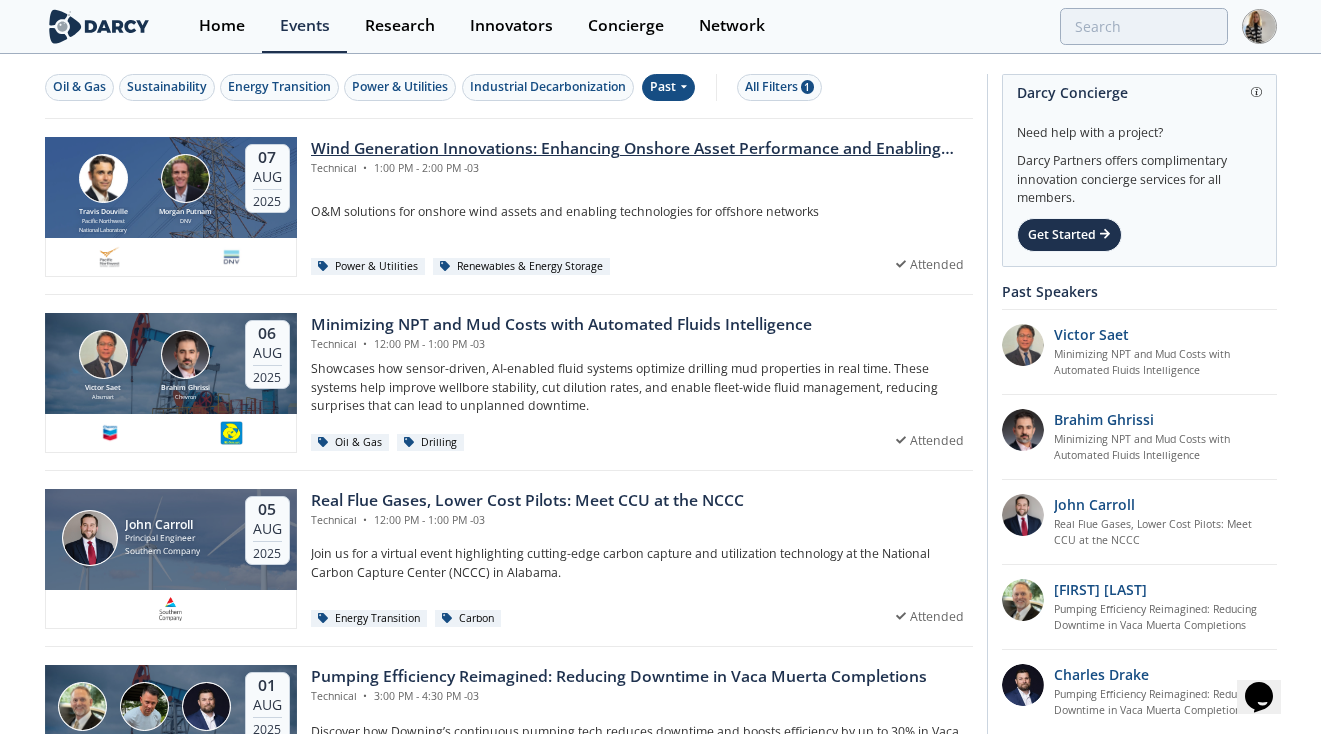 click on "Wind Generation Innovations: Enhancing Onshore Asset Performance and Enabling Offshore Networks" at bounding box center [642, 149] 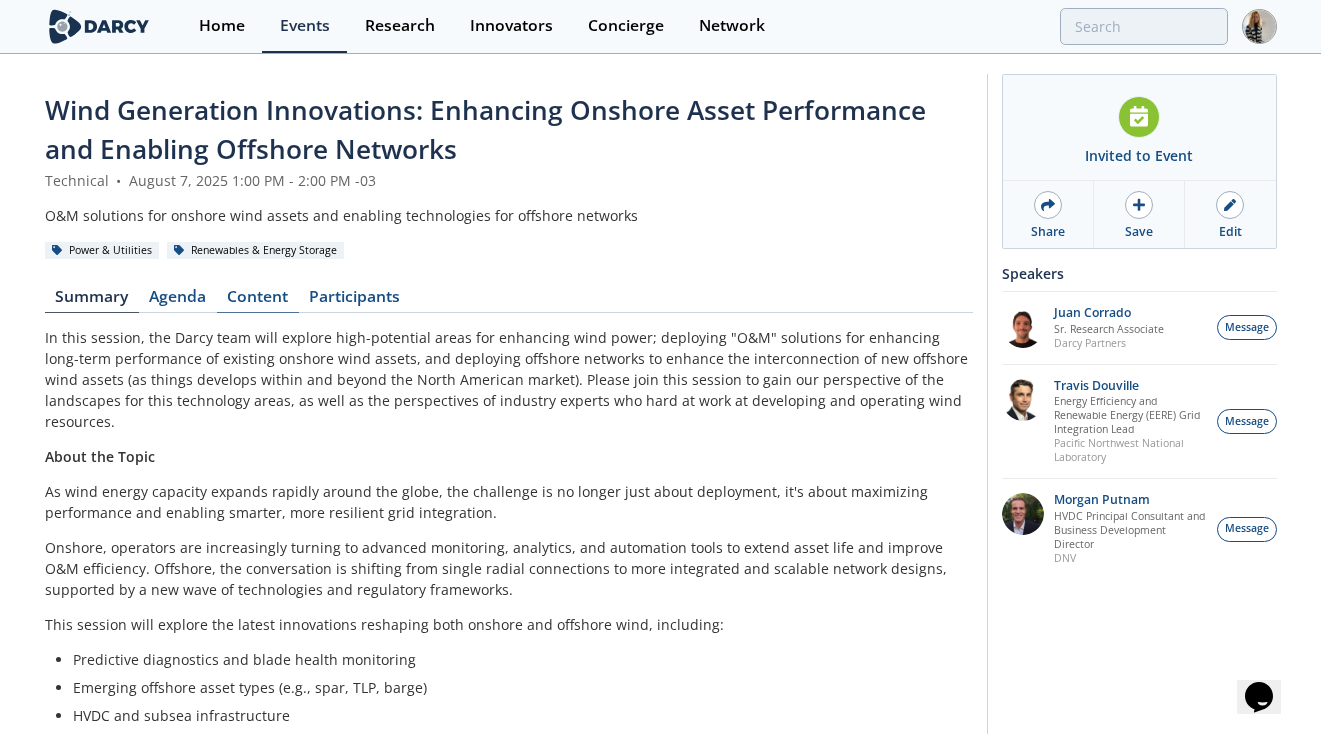 click on "Content" at bounding box center [258, 301] 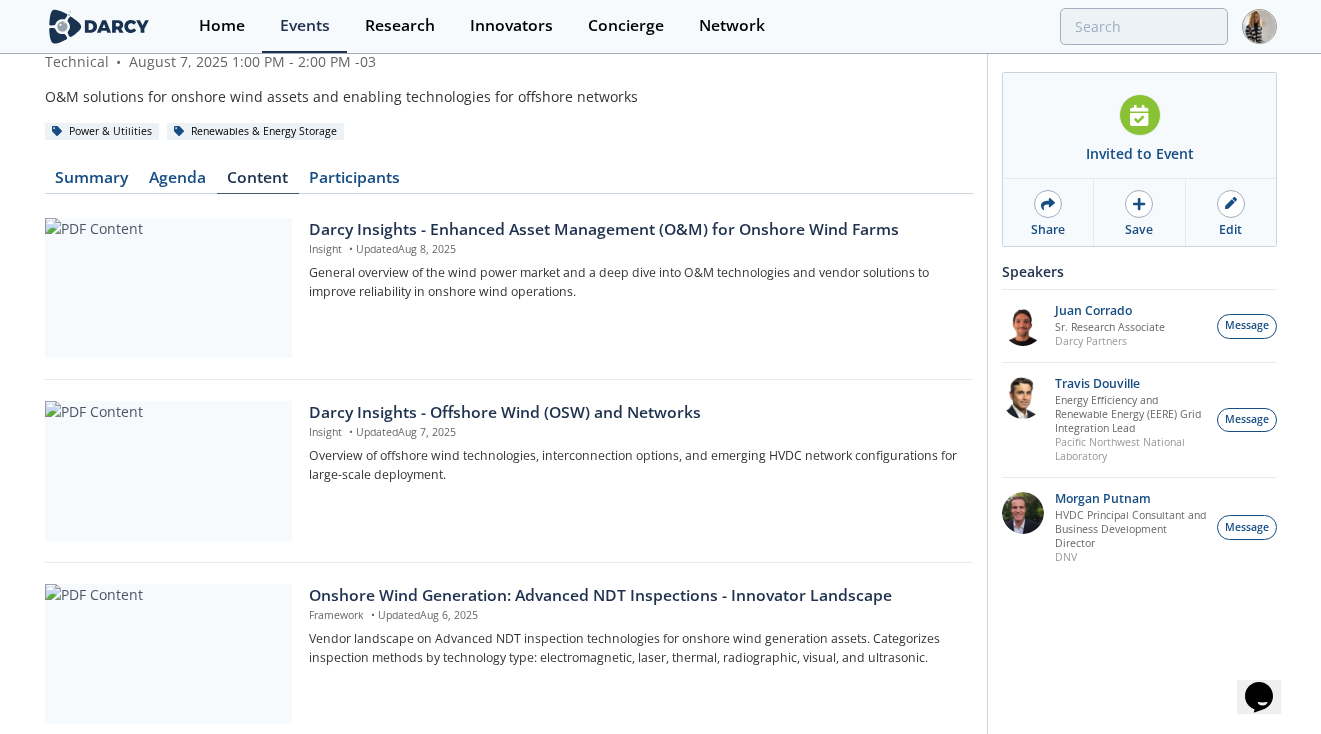 scroll, scrollTop: 117, scrollLeft: 0, axis: vertical 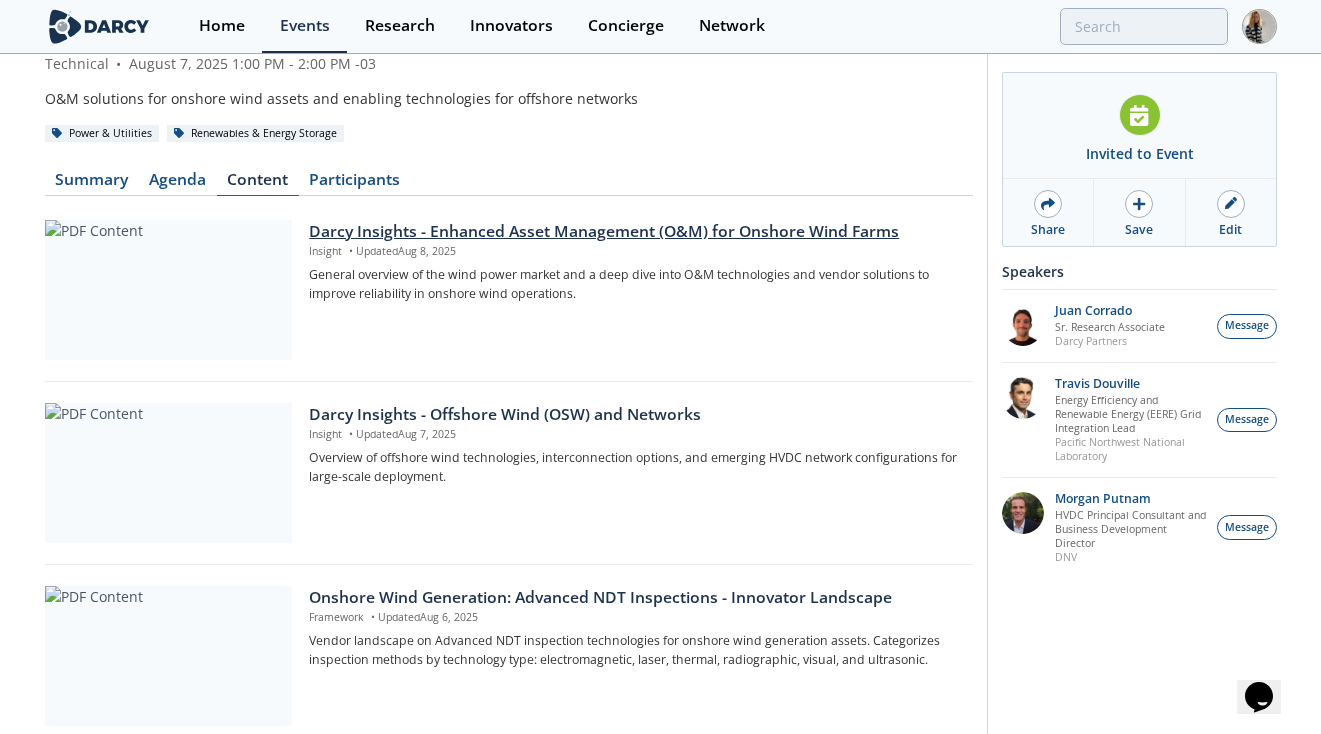 click on "Darcy Insights - Enhanced Asset Management (O&M) for Onshore Wind Farms" at bounding box center (633, 232) 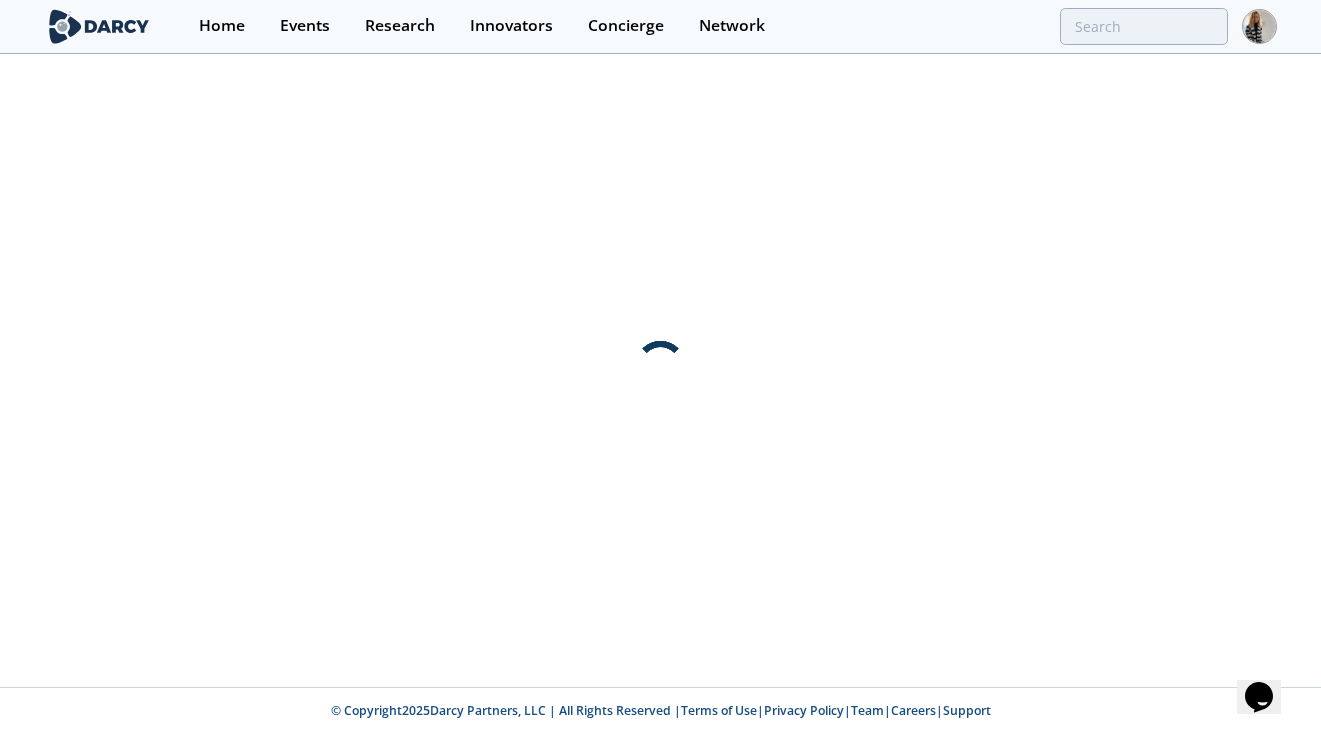 scroll, scrollTop: 0, scrollLeft: 0, axis: both 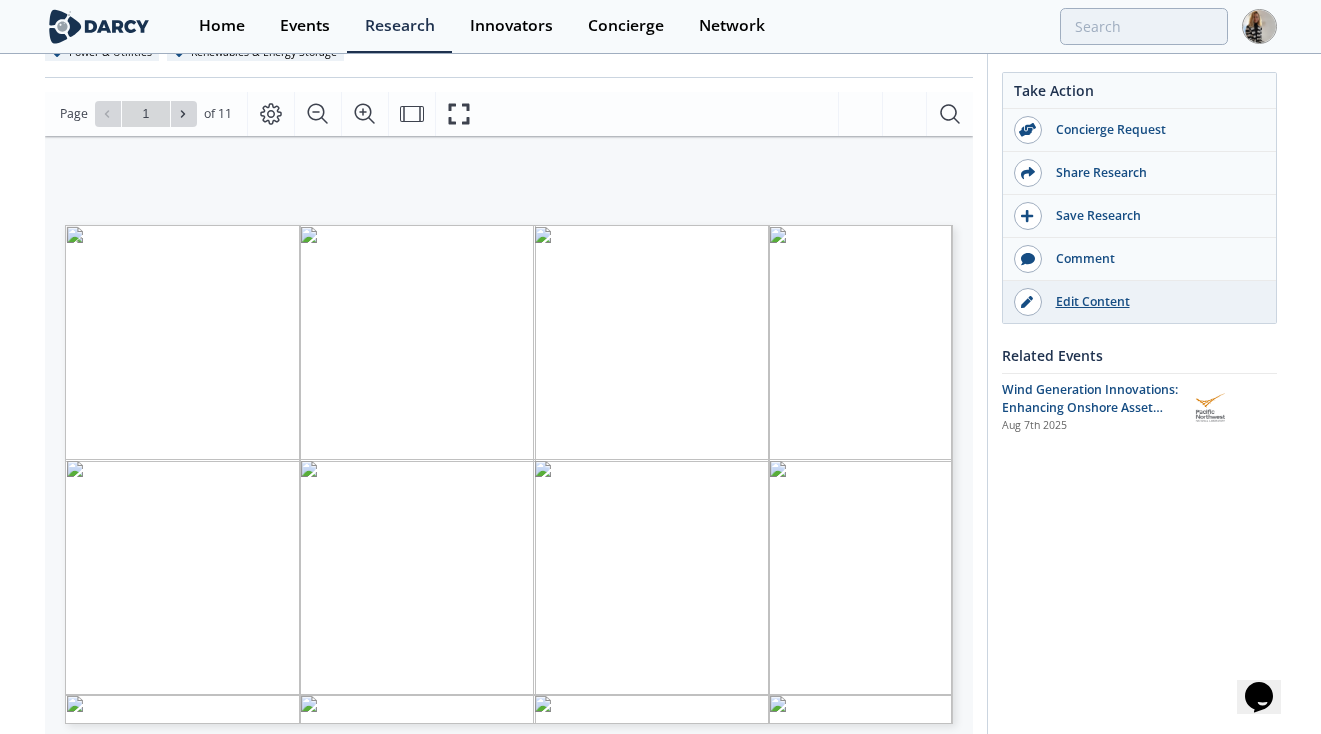 click on "Edit Content" at bounding box center (1154, 302) 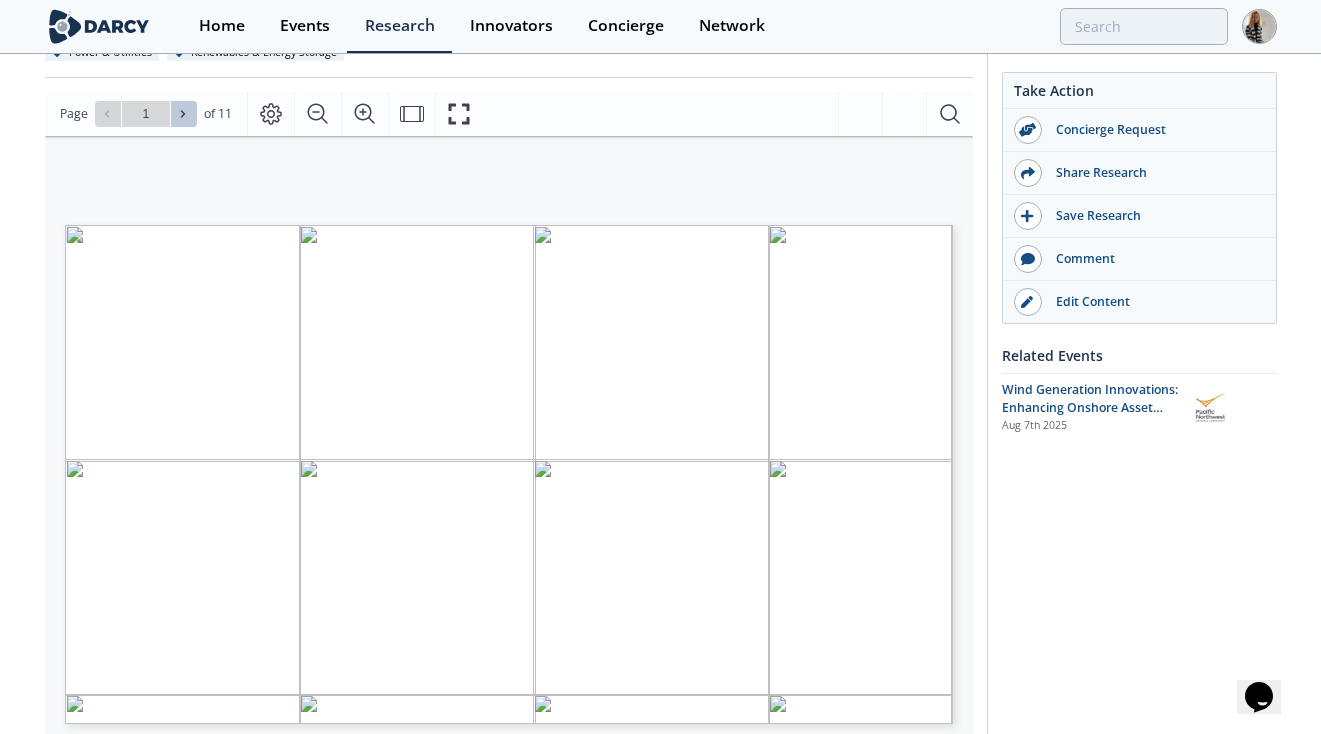 click 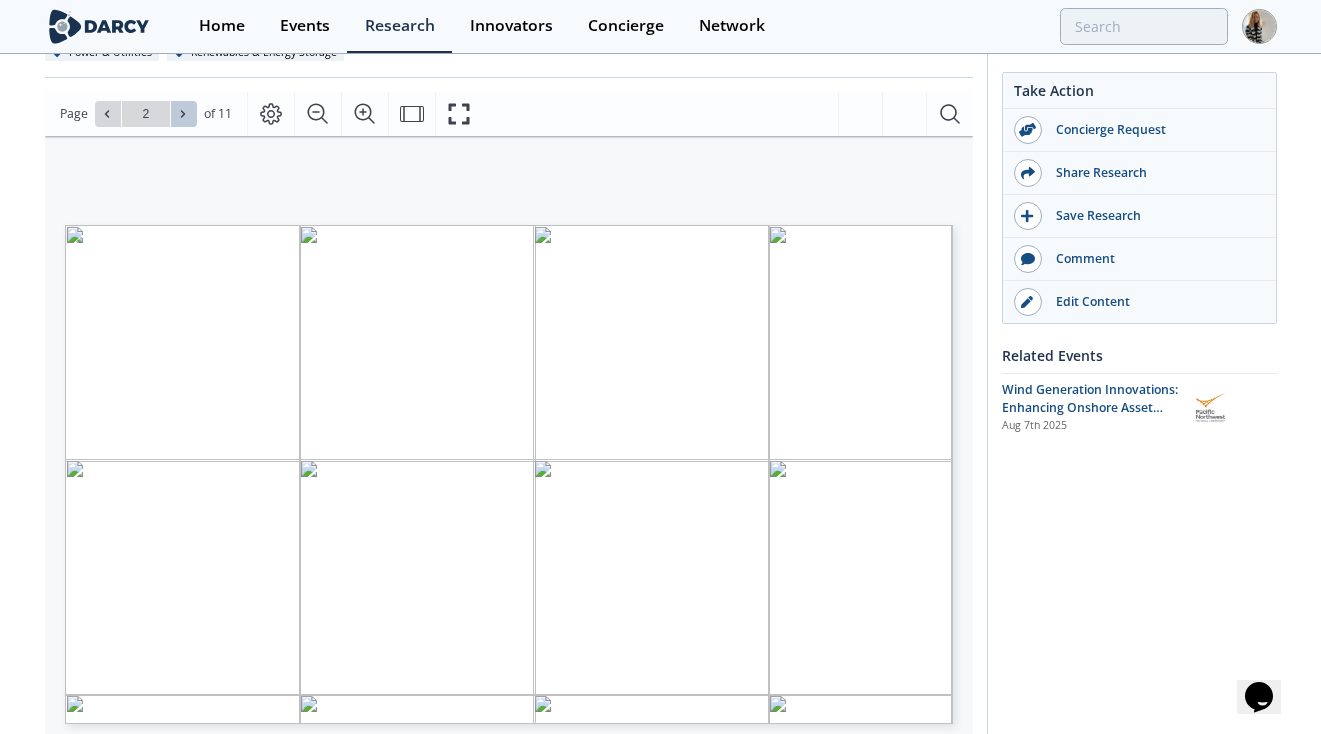 click 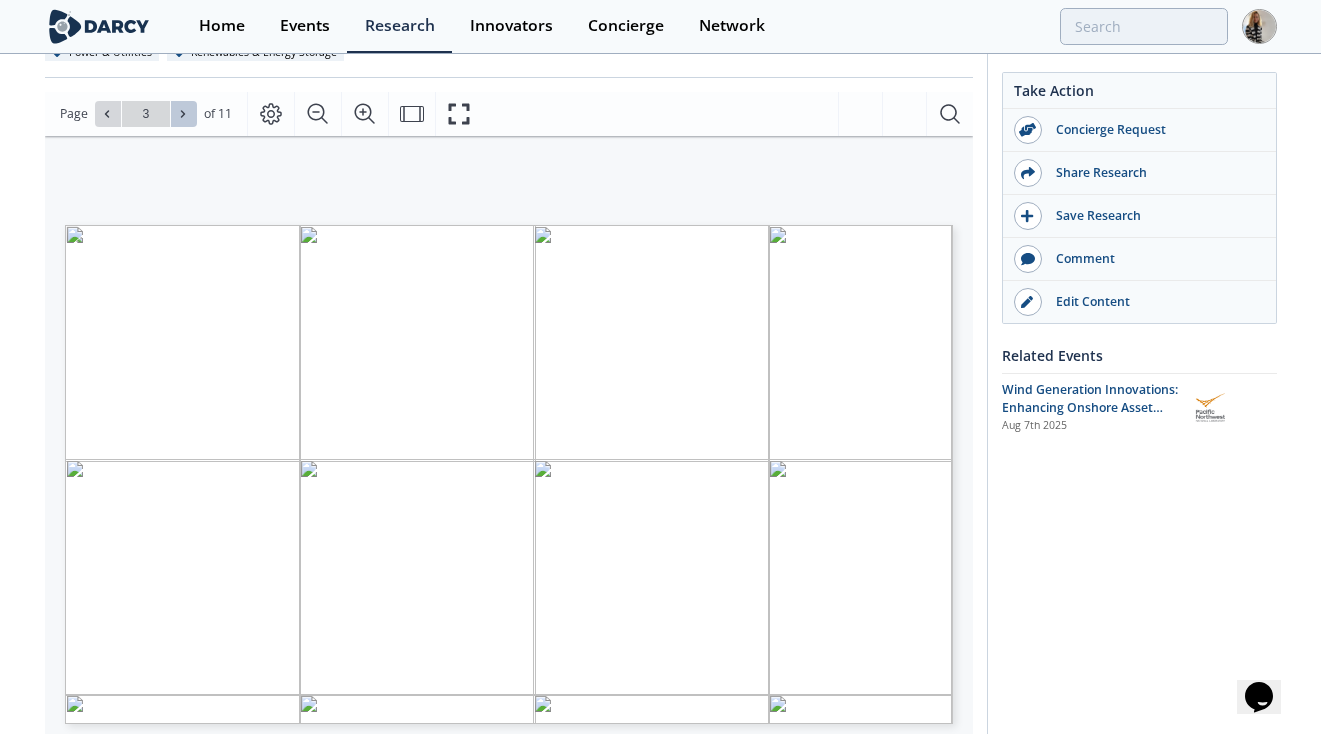 click 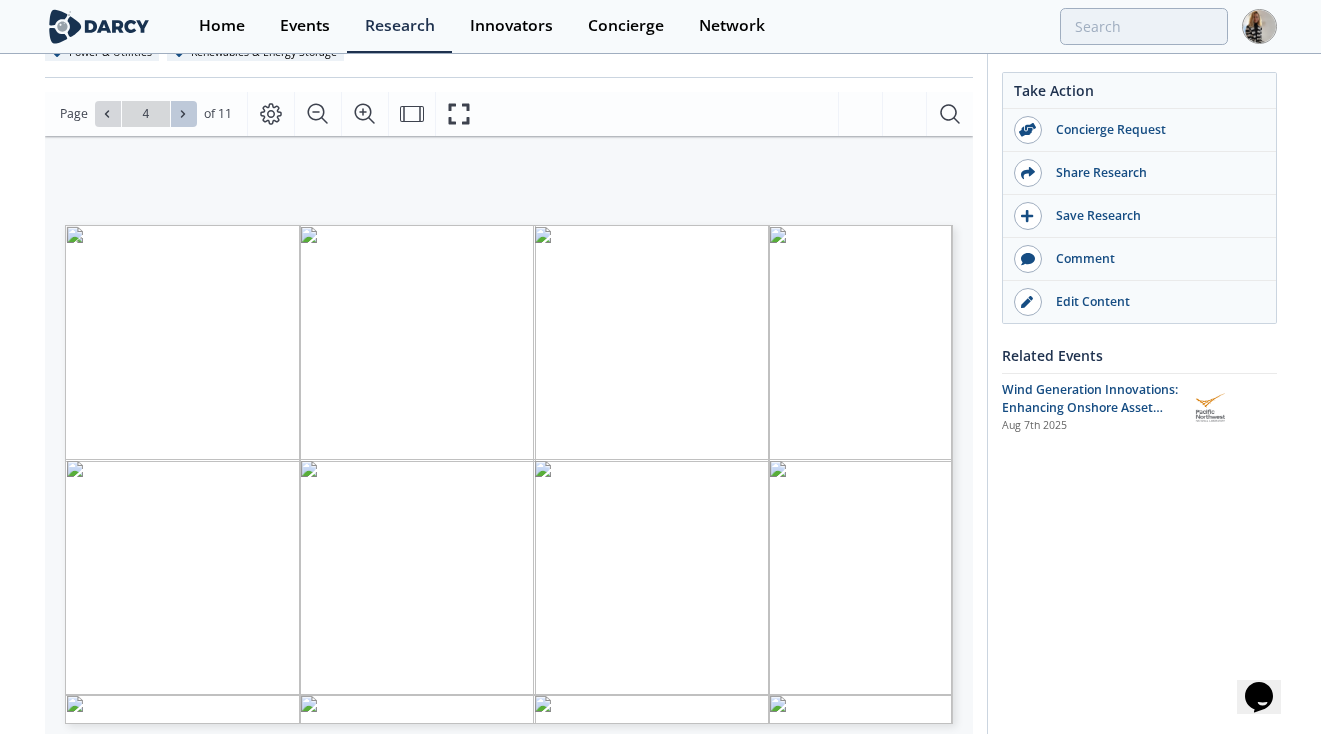 click 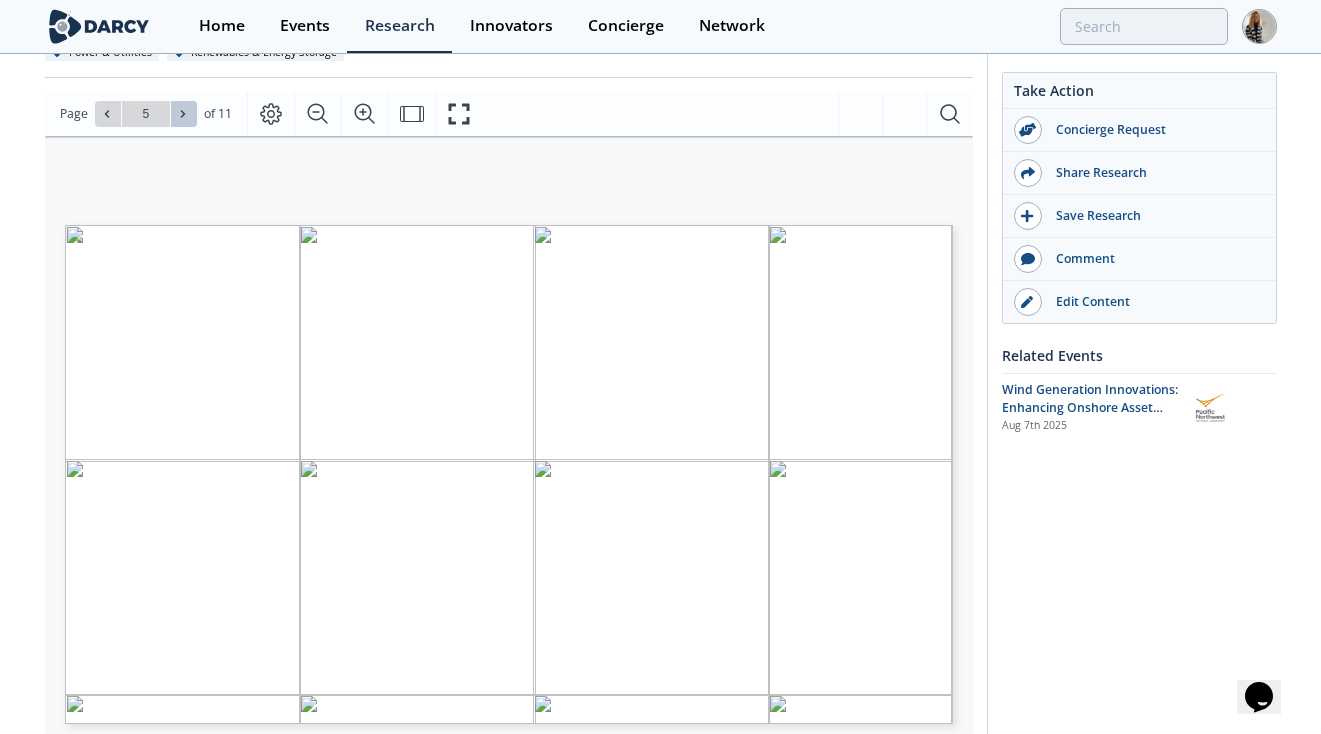 click 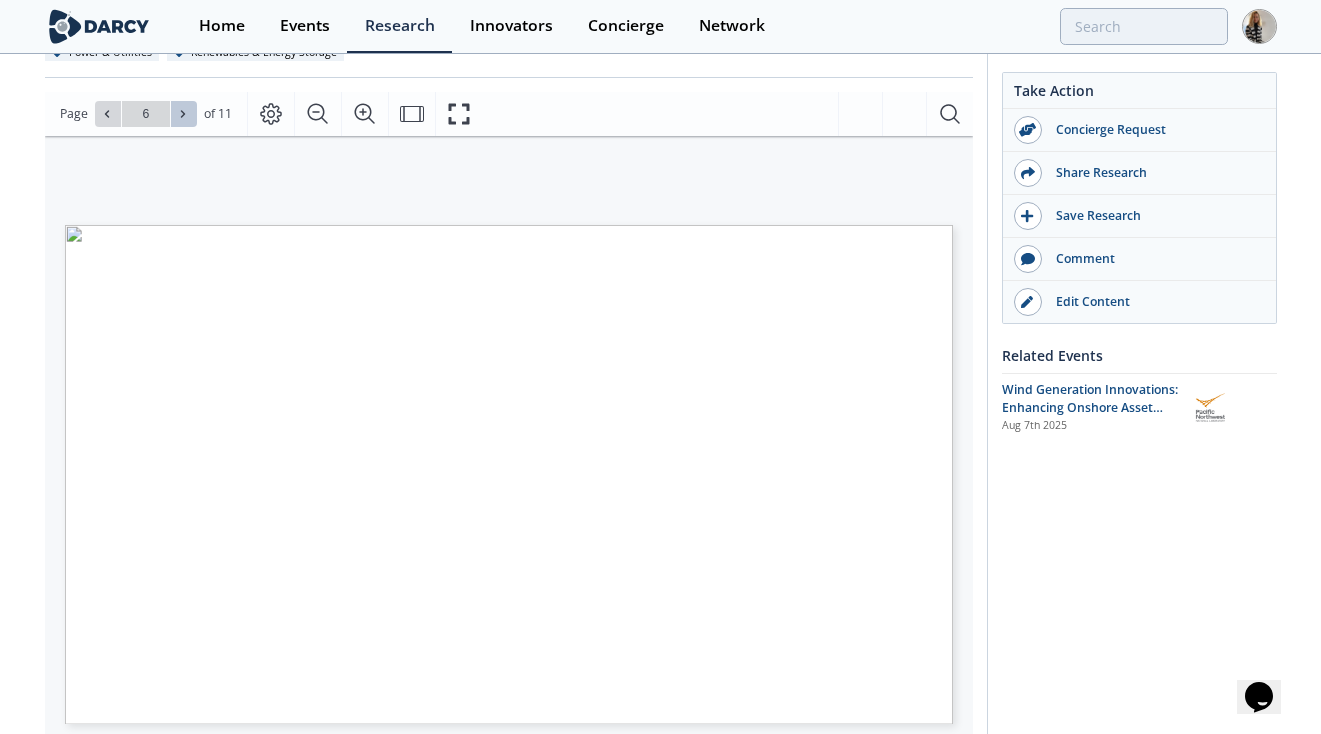 click 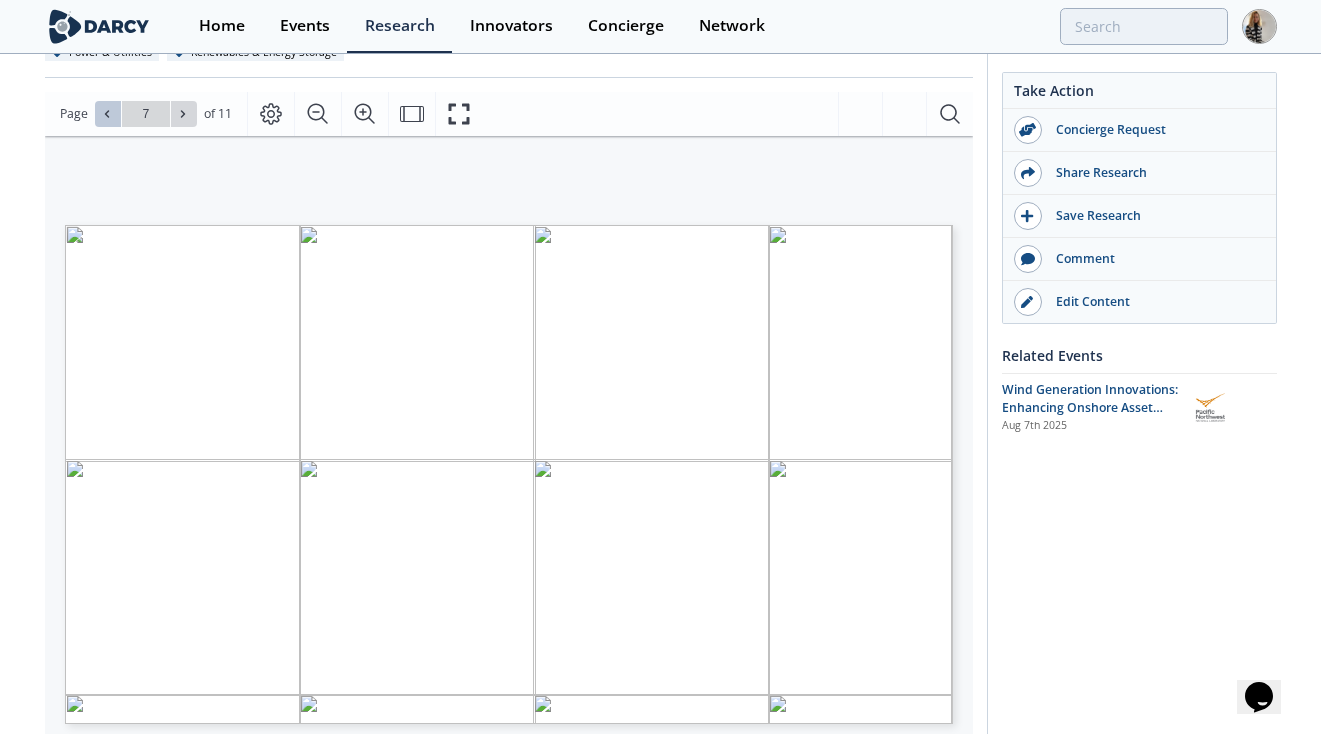 click 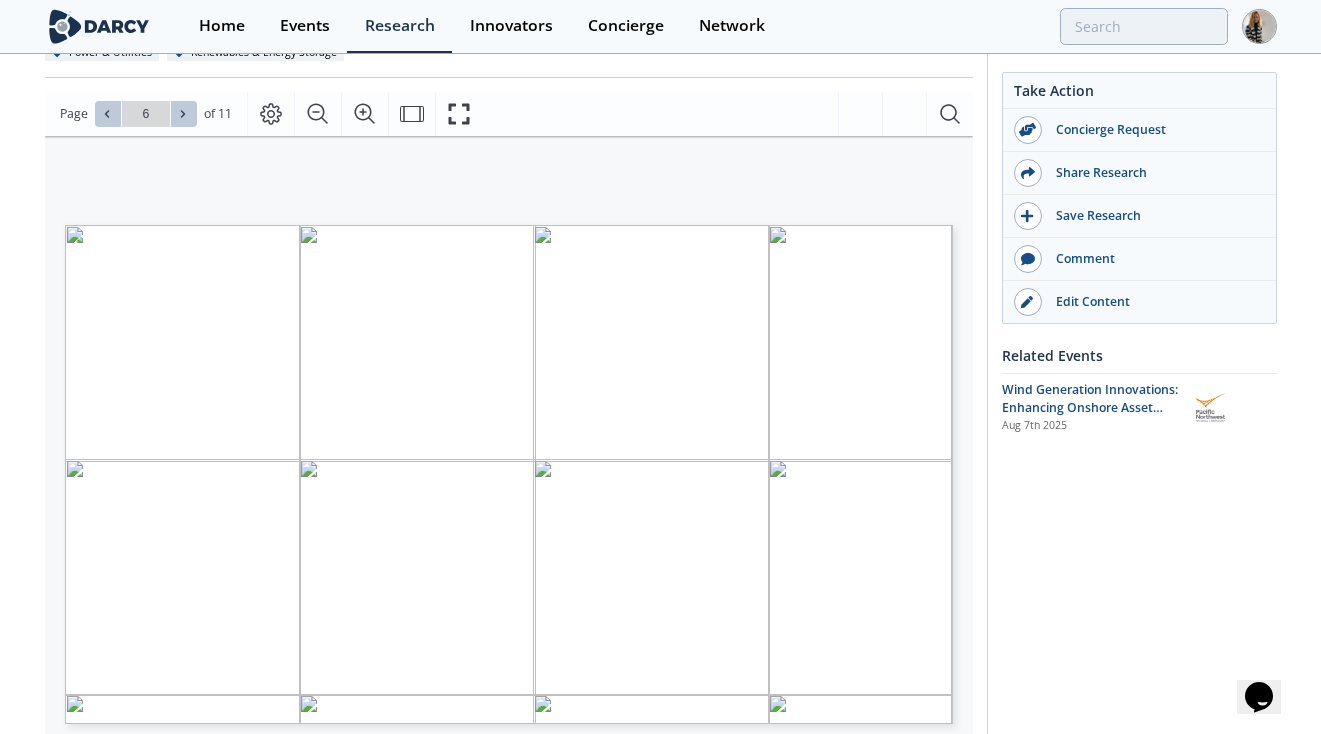 click 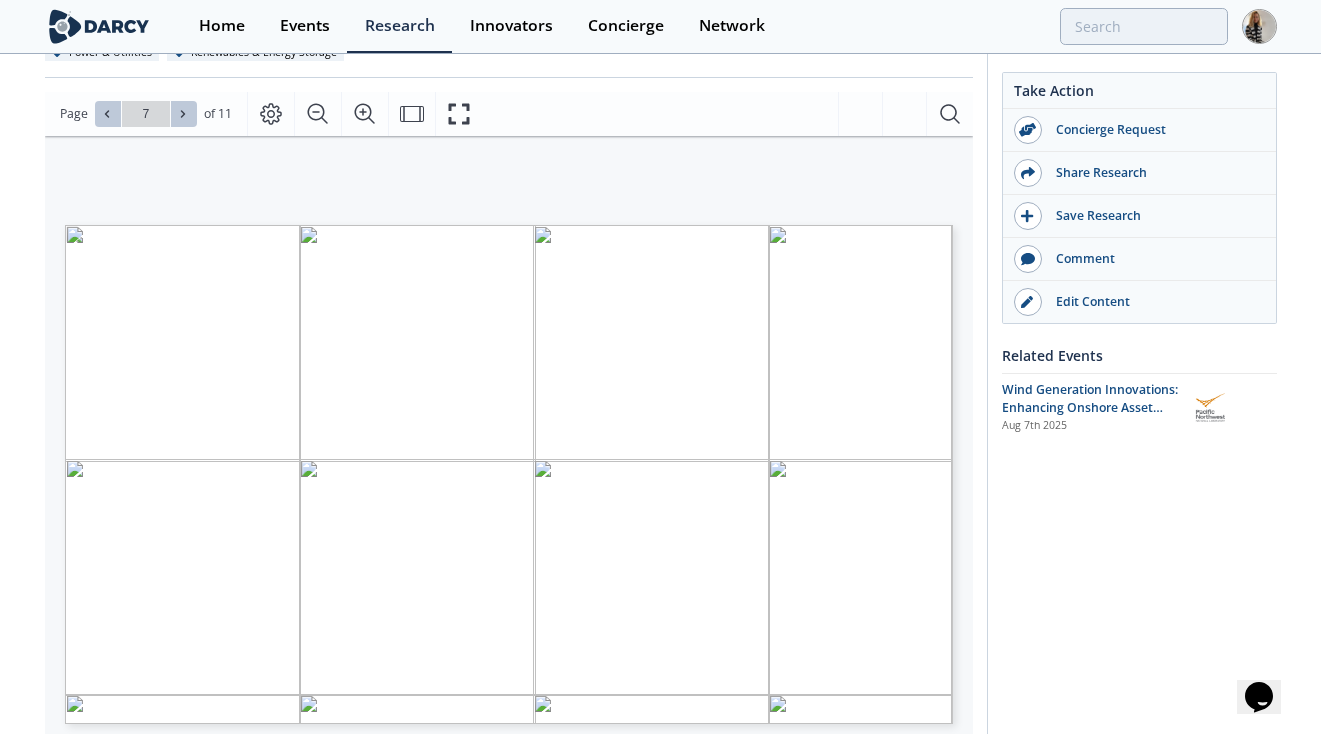 click 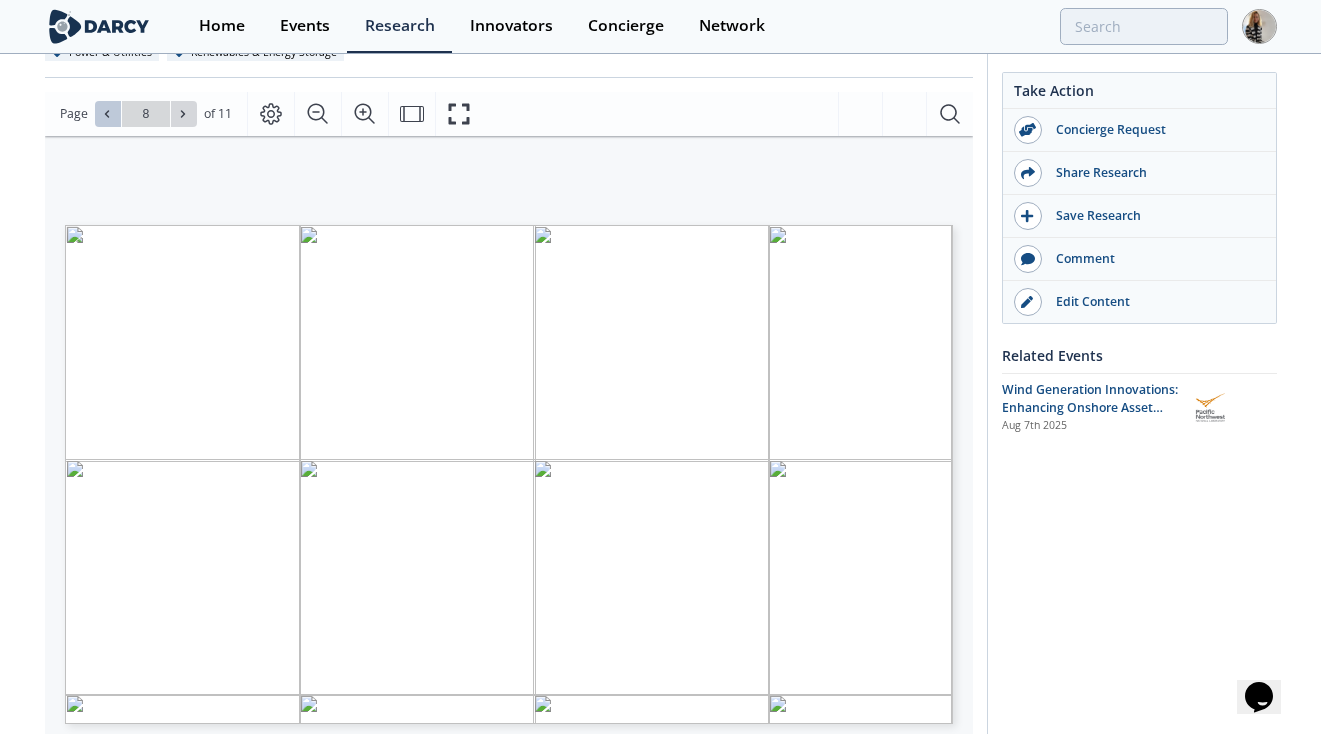 click at bounding box center [108, 114] 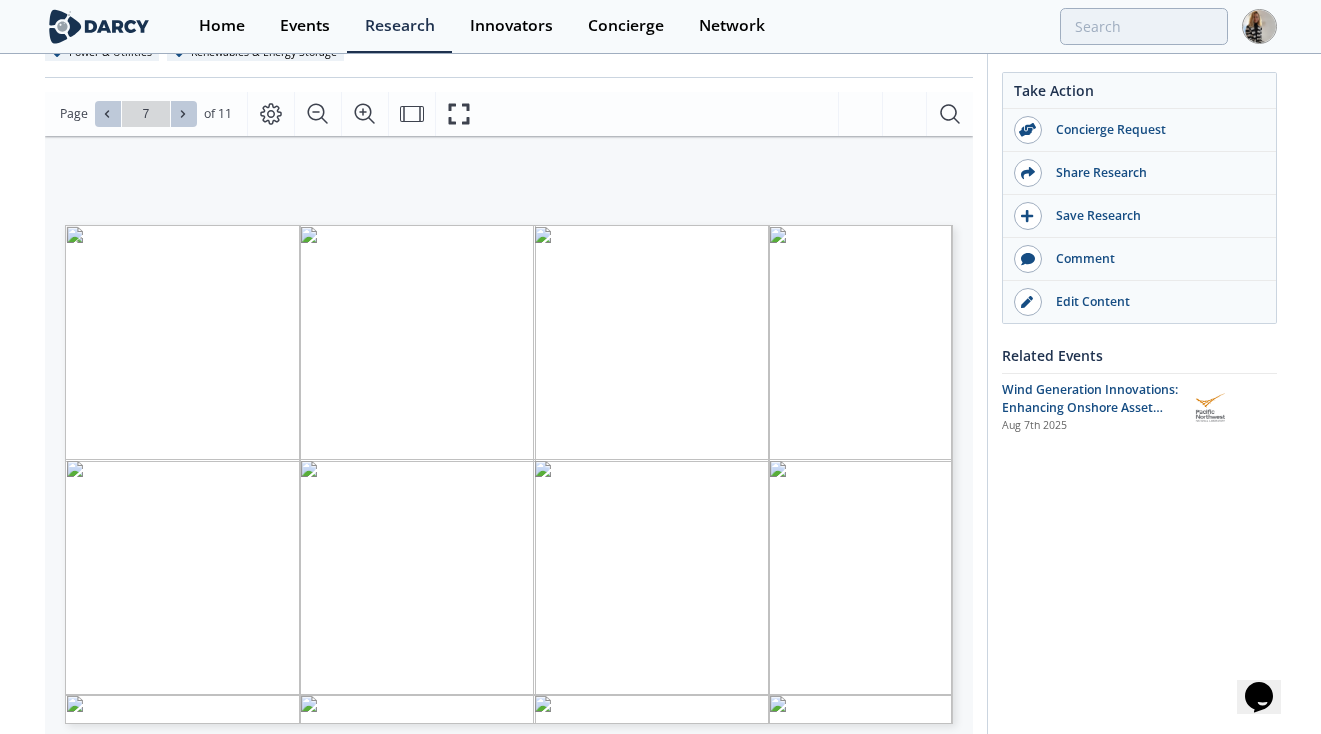 click 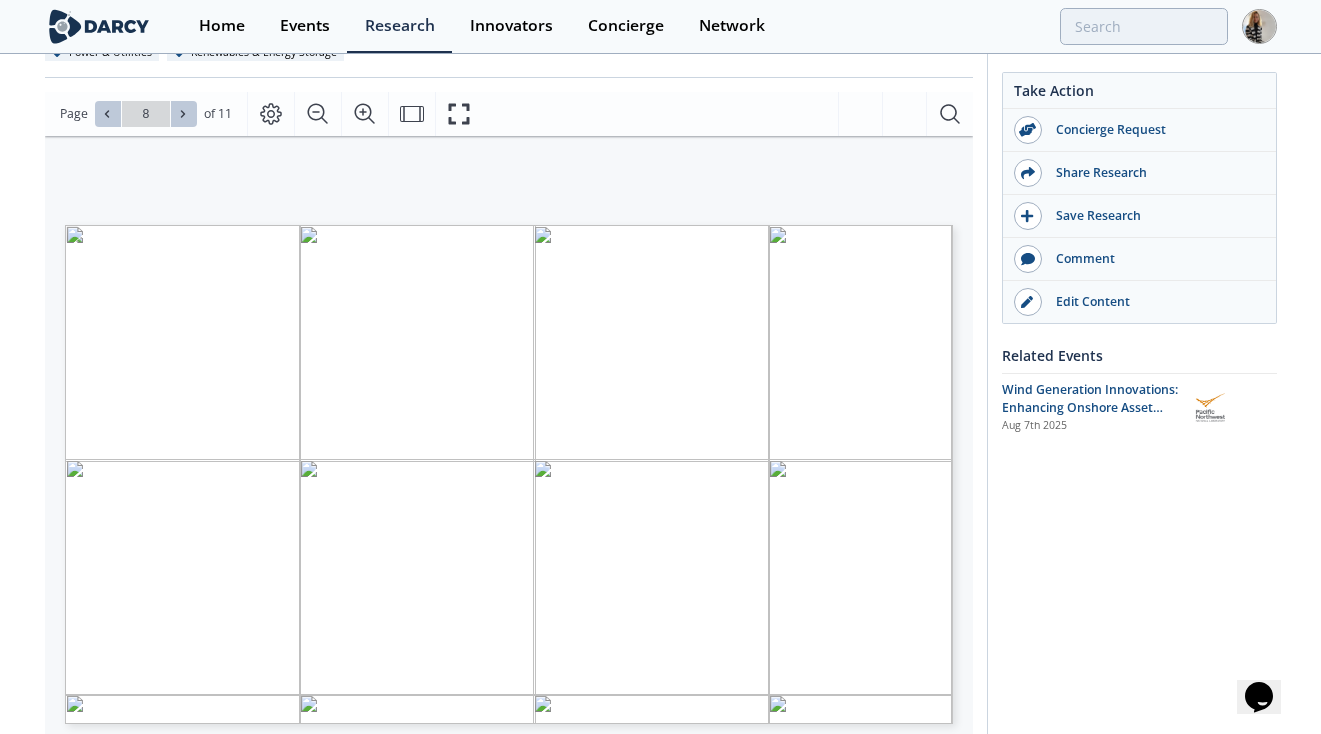 click 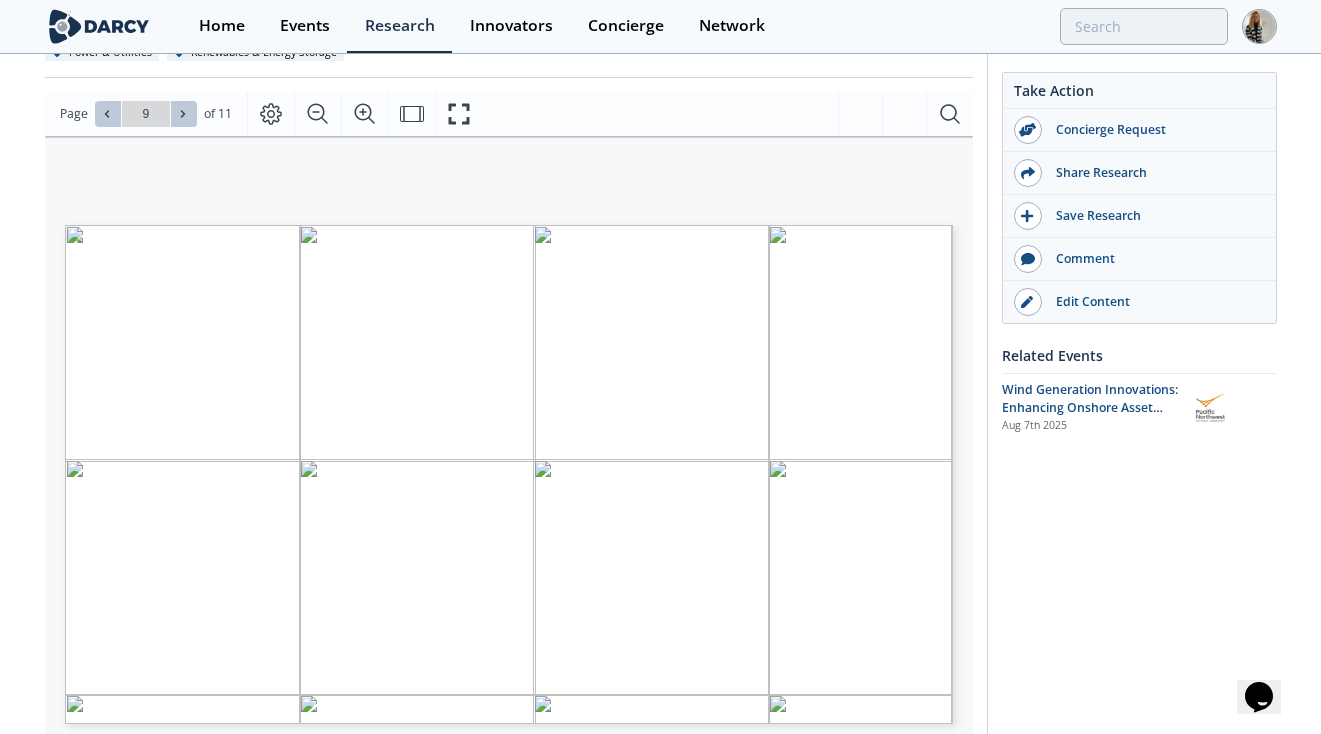 click 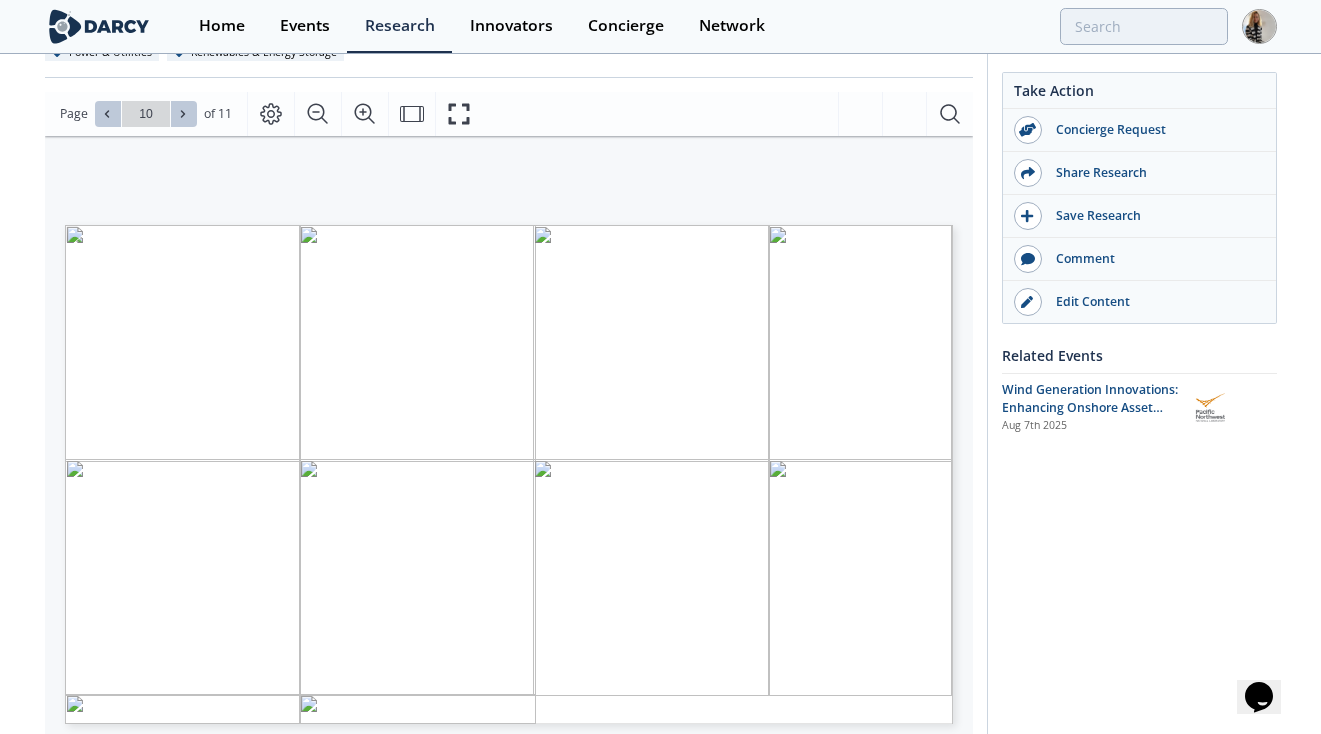 click 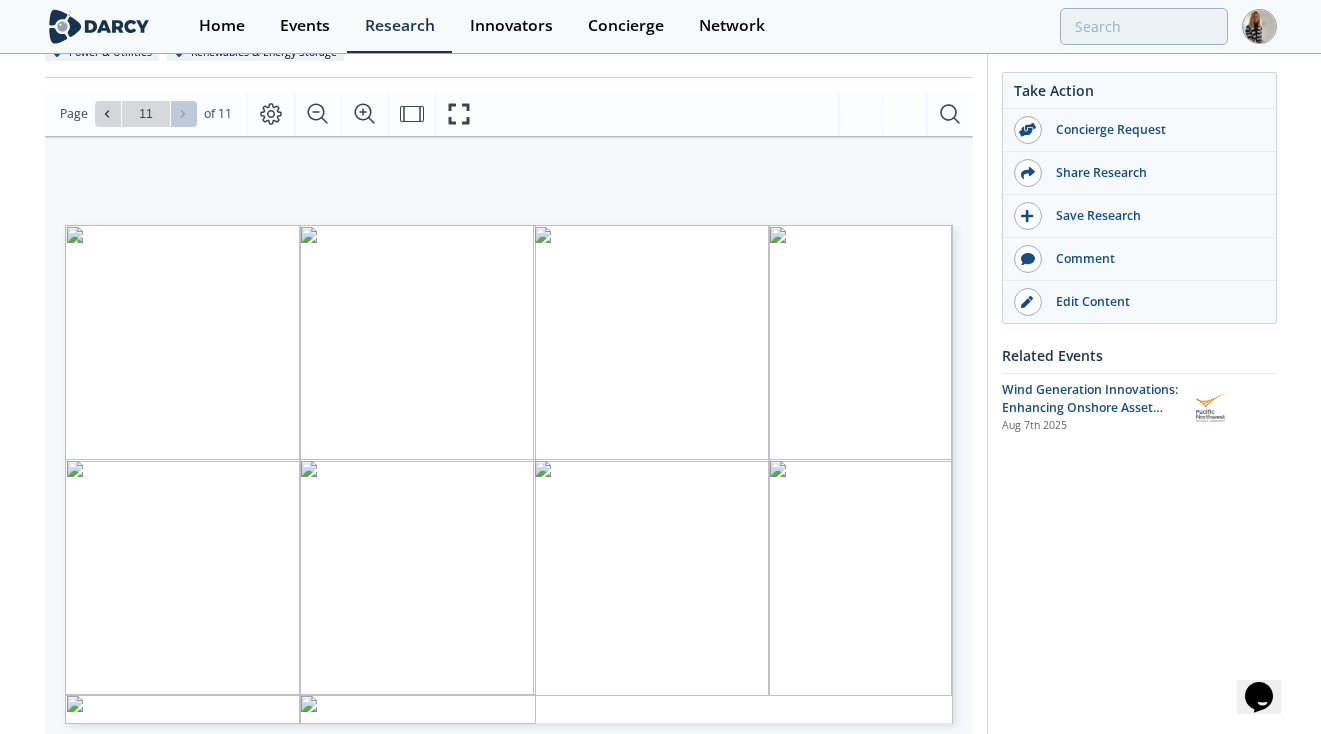 click on "Go to Page 11" at bounding box center (146, 114) 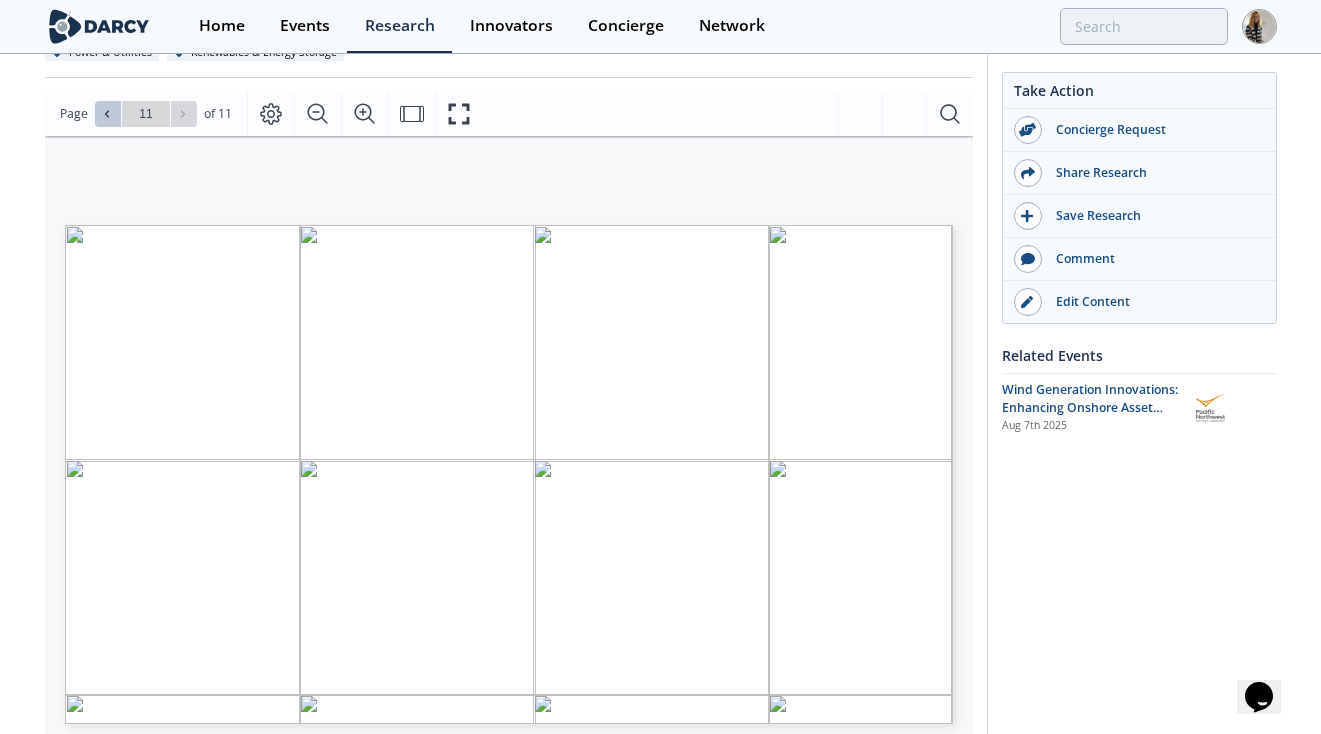 click 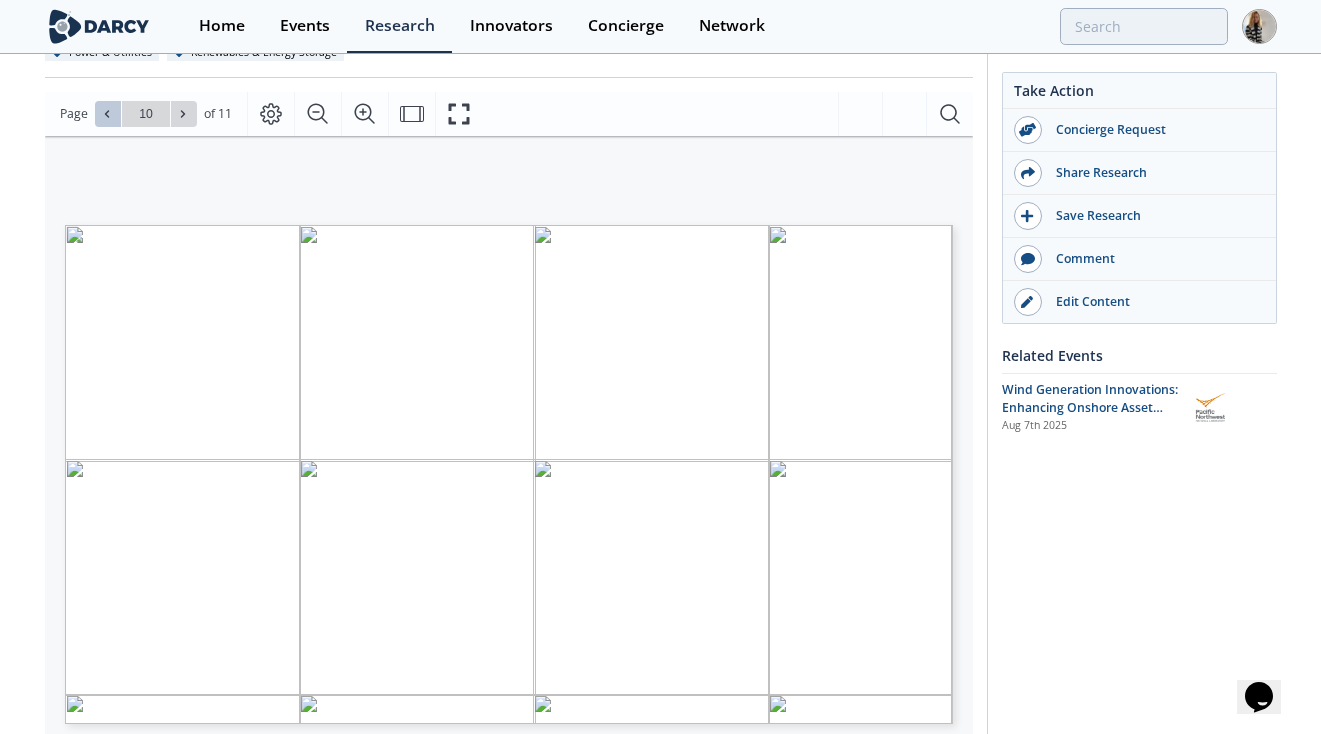 click 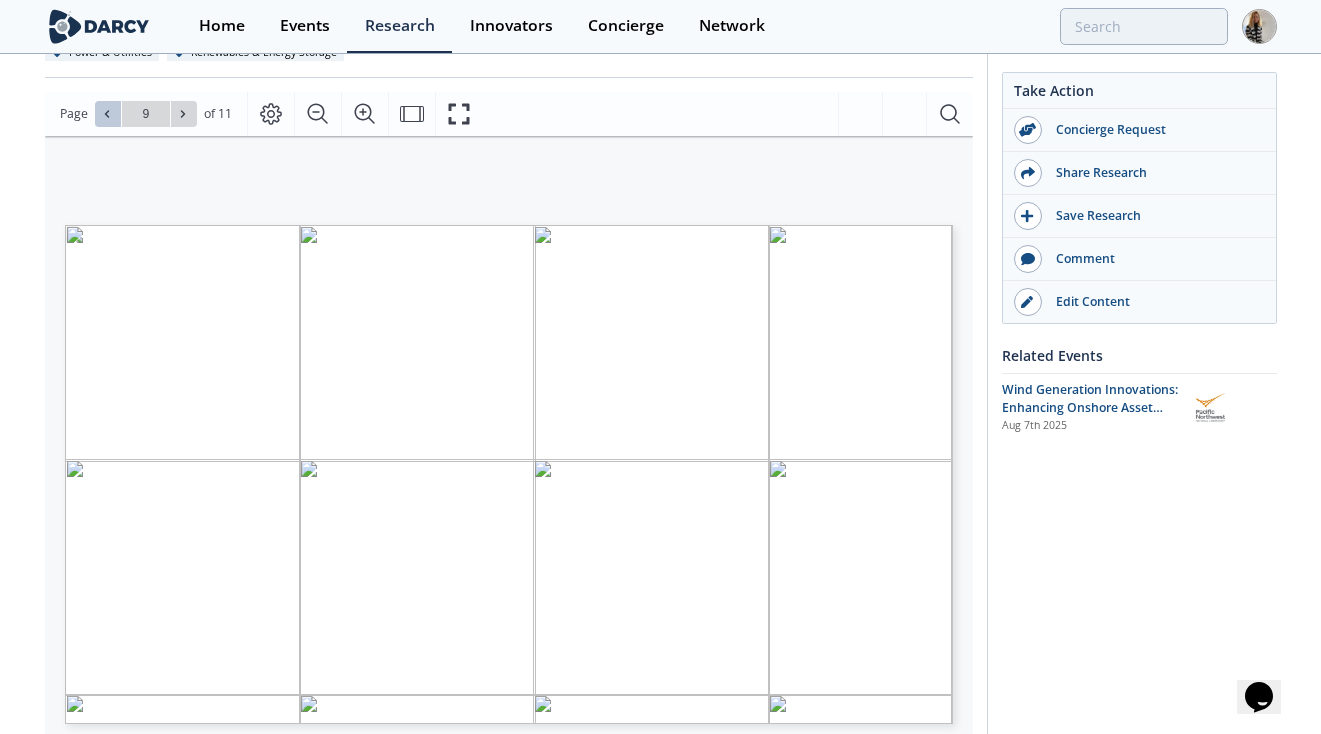 click 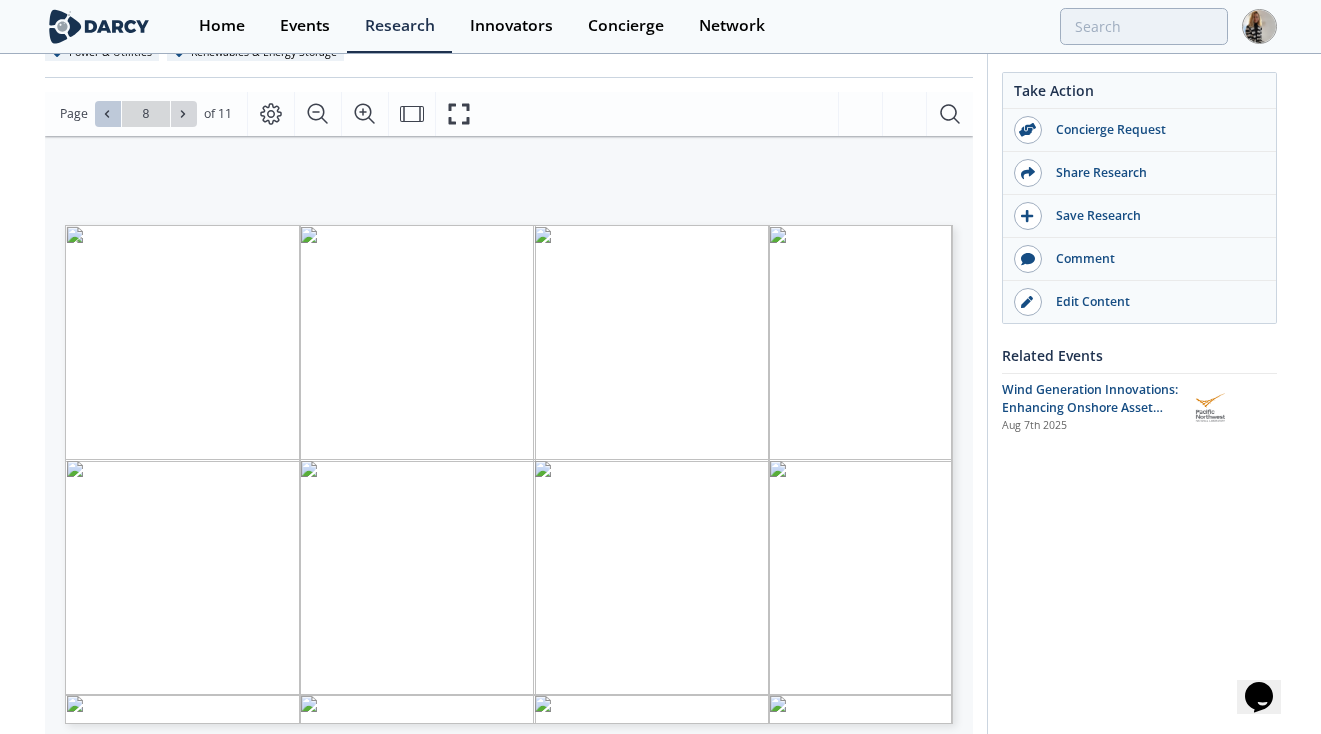 click 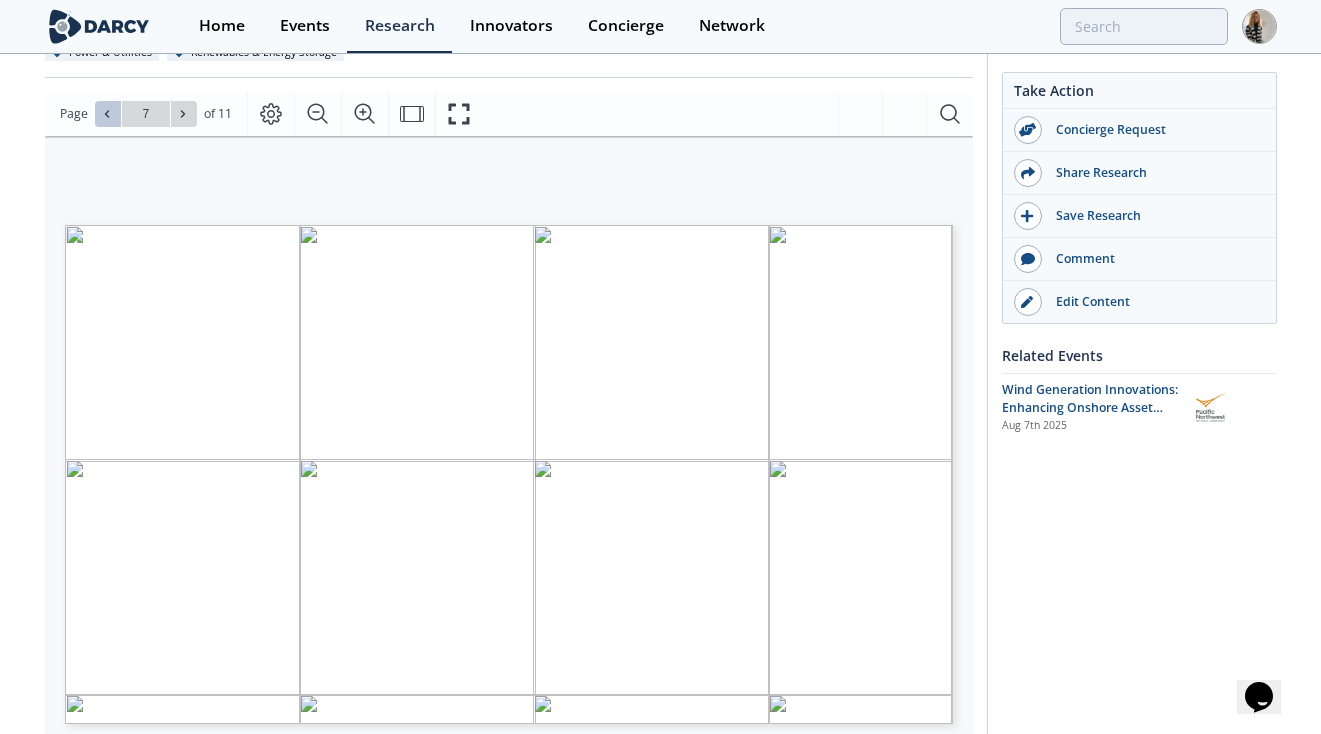 click 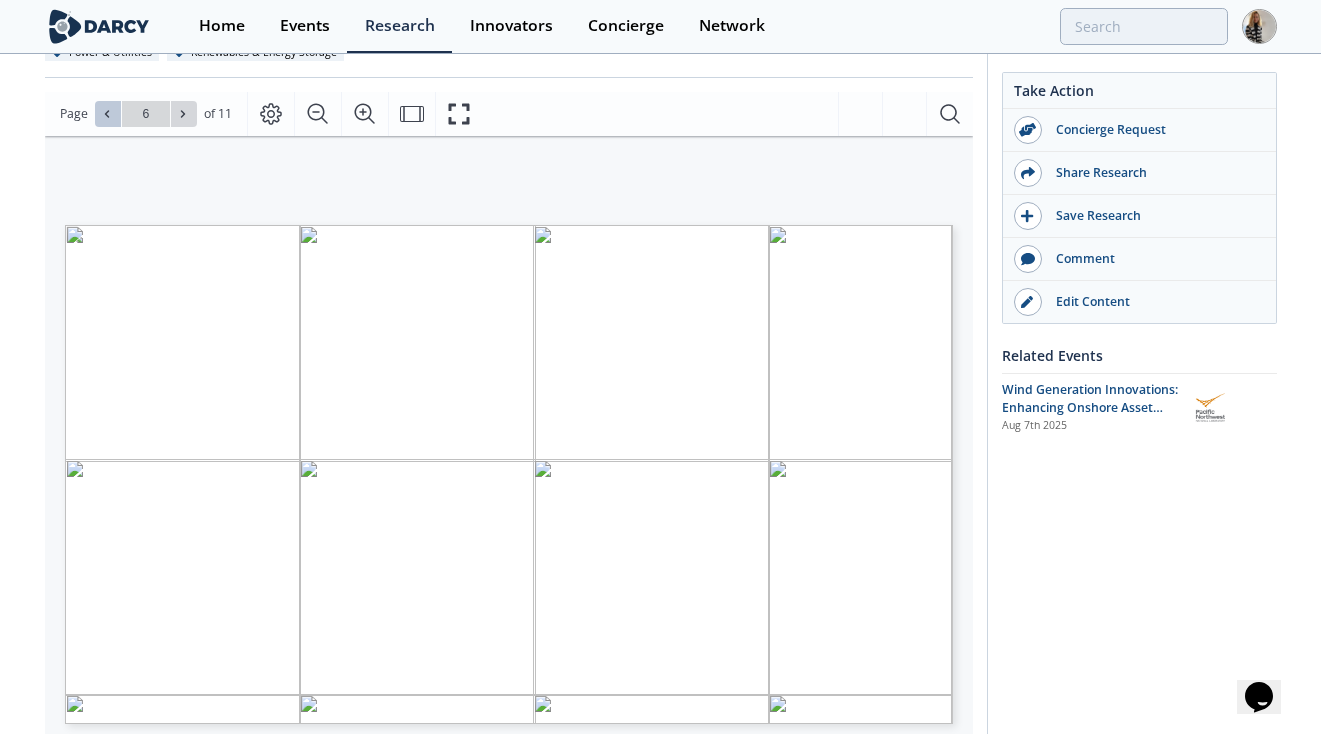 click 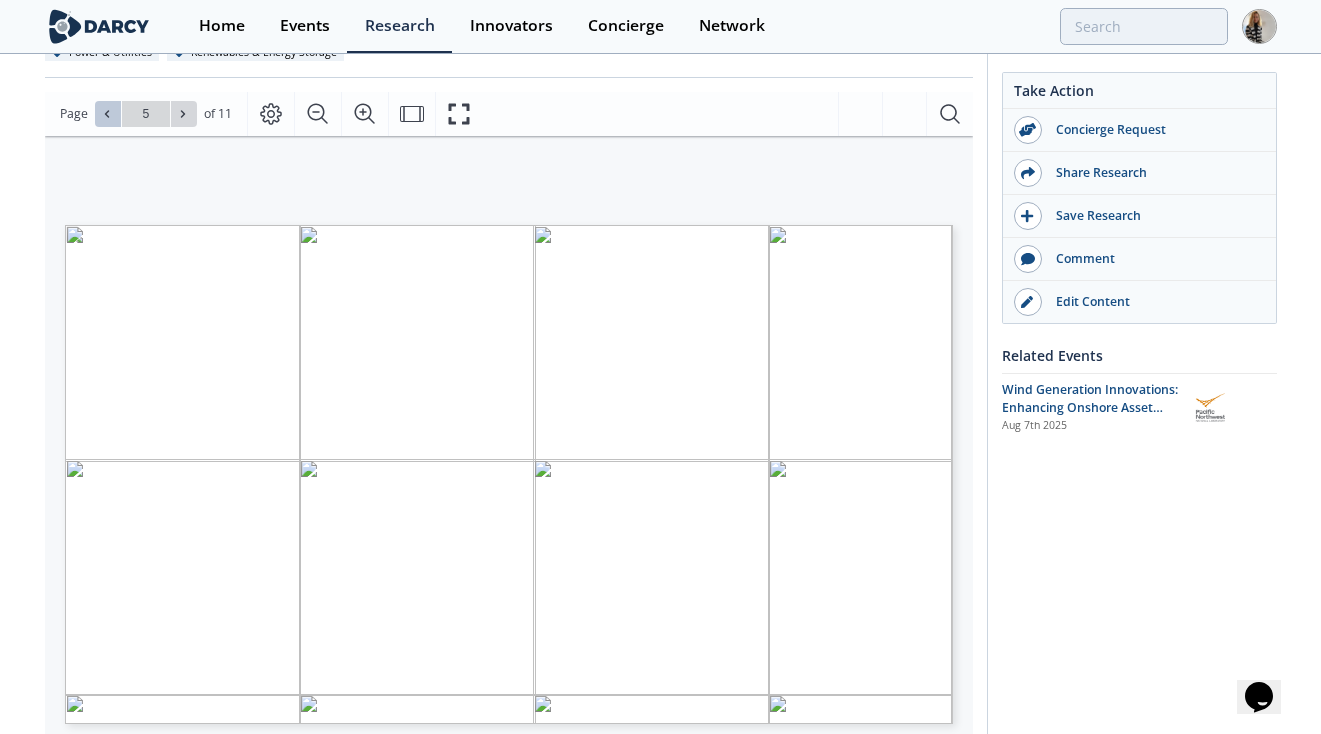 click 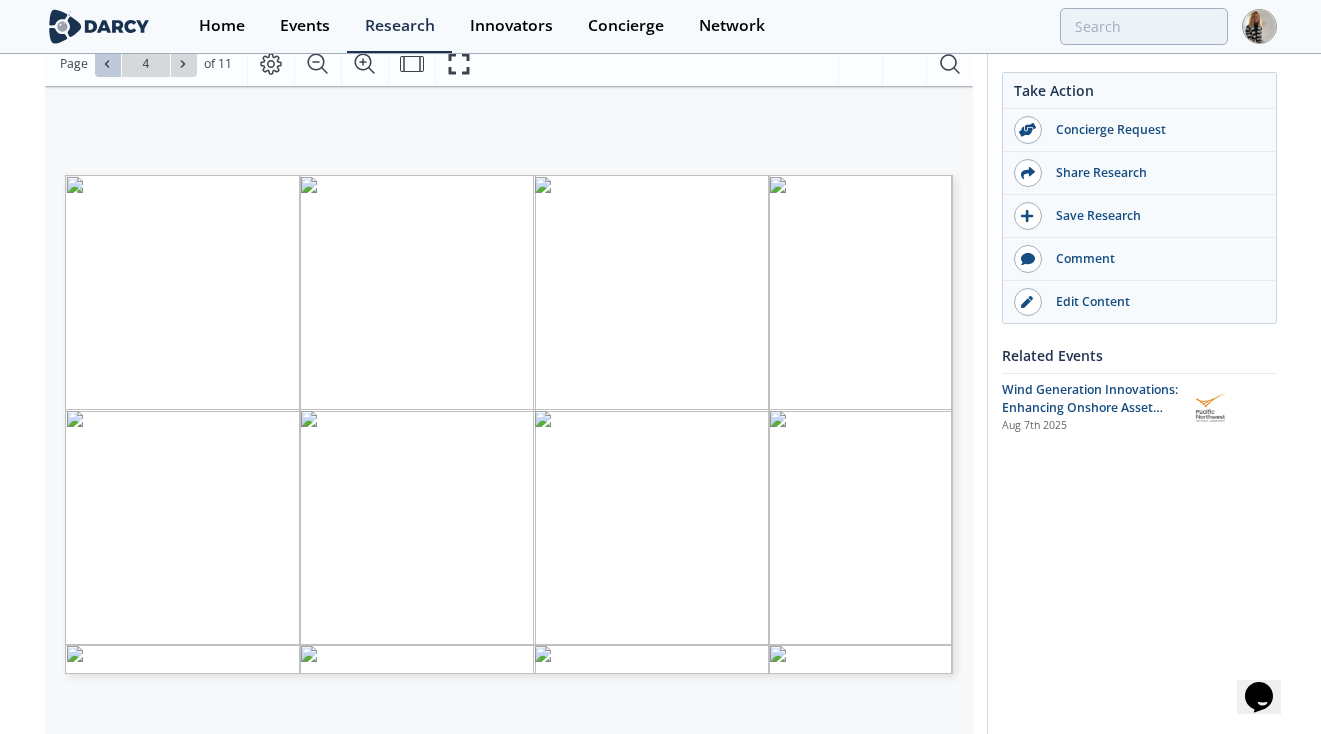 scroll, scrollTop: 316, scrollLeft: 0, axis: vertical 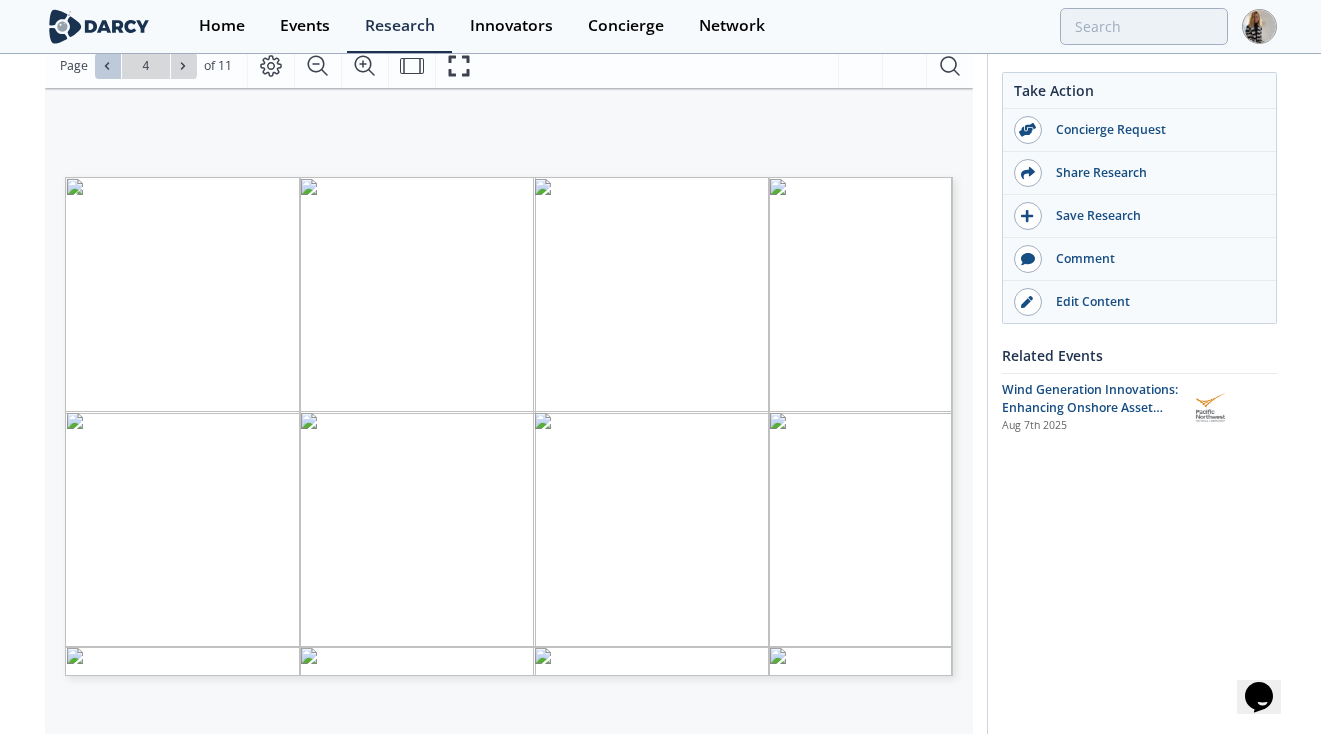 type 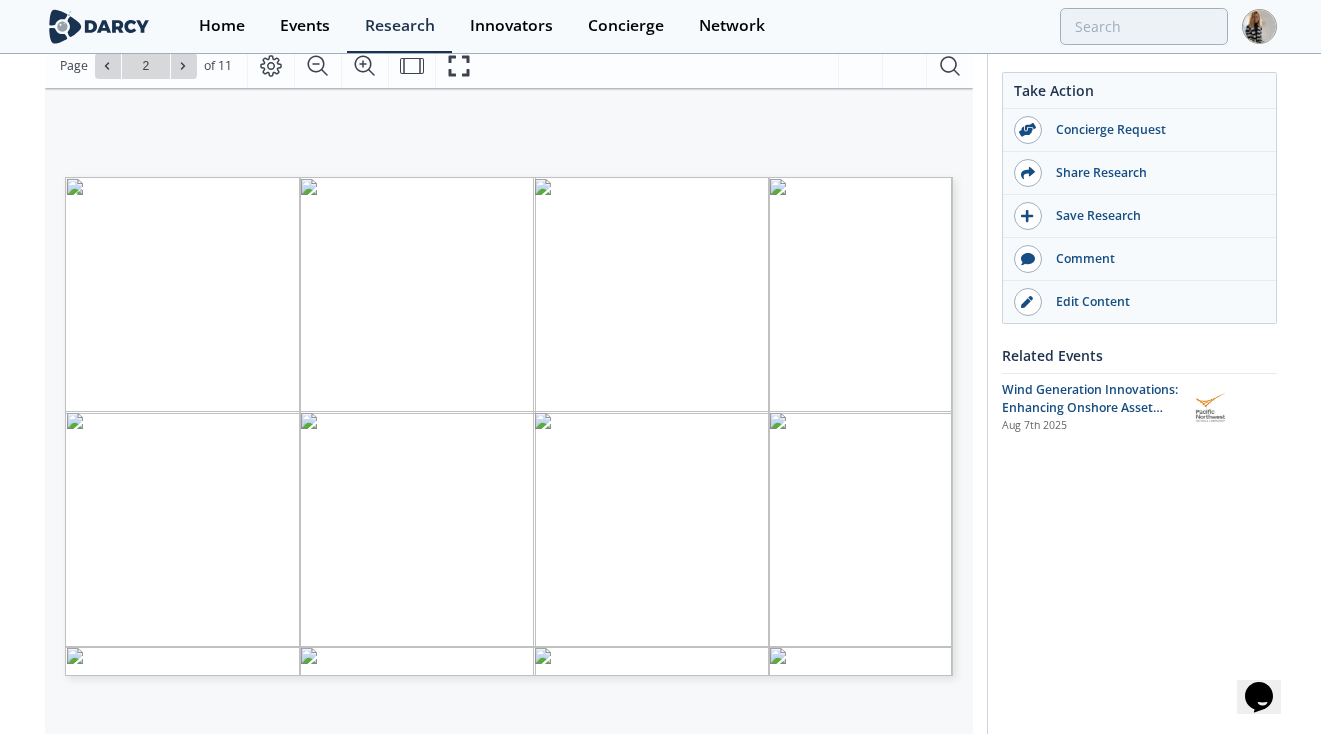 type on "1" 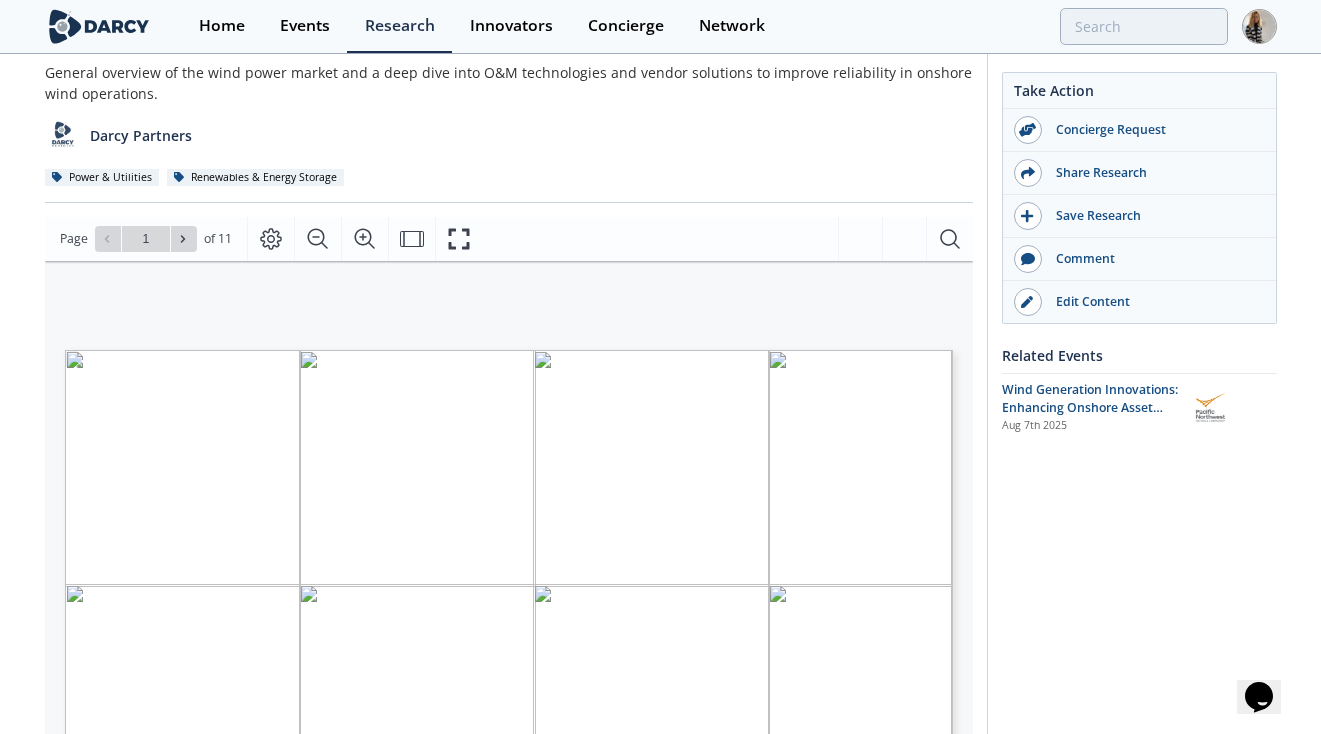 scroll, scrollTop: 0, scrollLeft: 0, axis: both 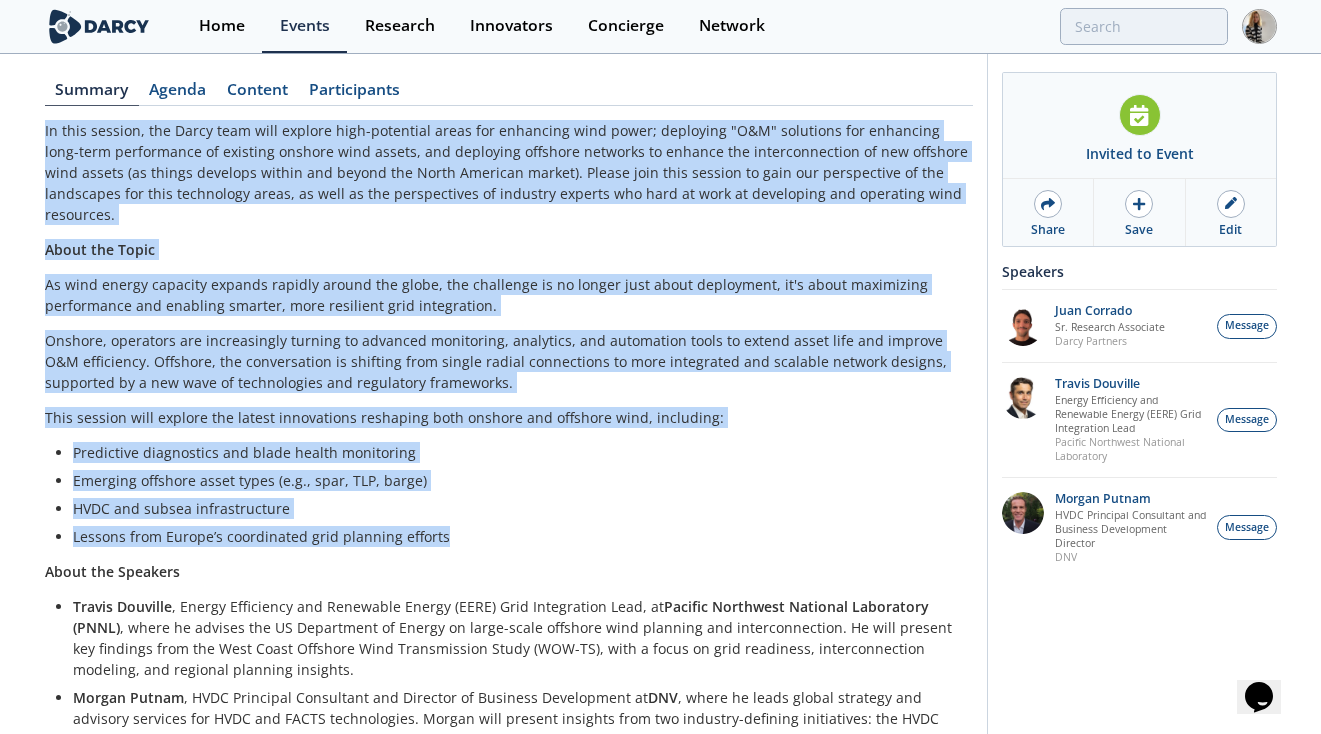 drag, startPoint x: 35, startPoint y: 327, endPoint x: 469, endPoint y: 512, distance: 471.7849 